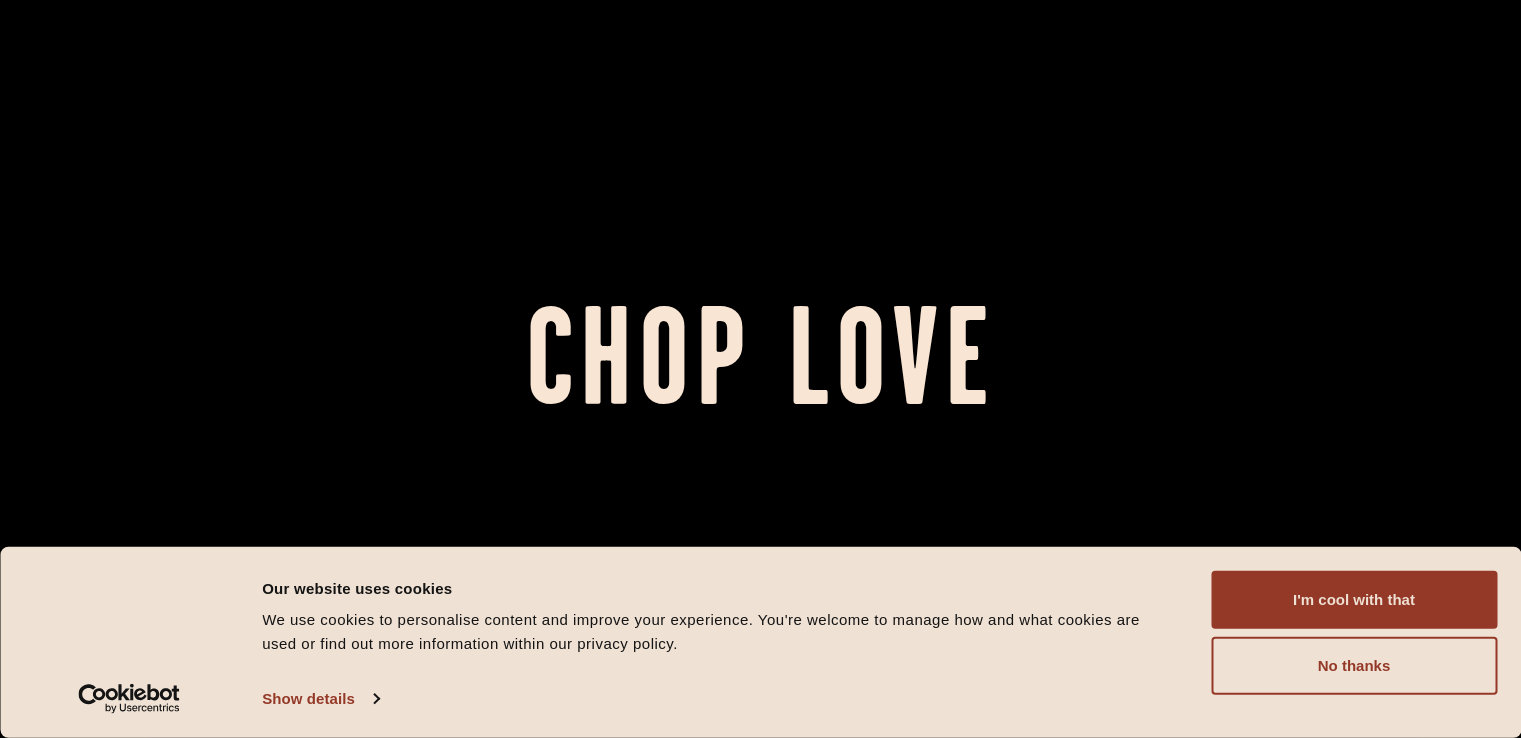 scroll, scrollTop: 0, scrollLeft: 0, axis: both 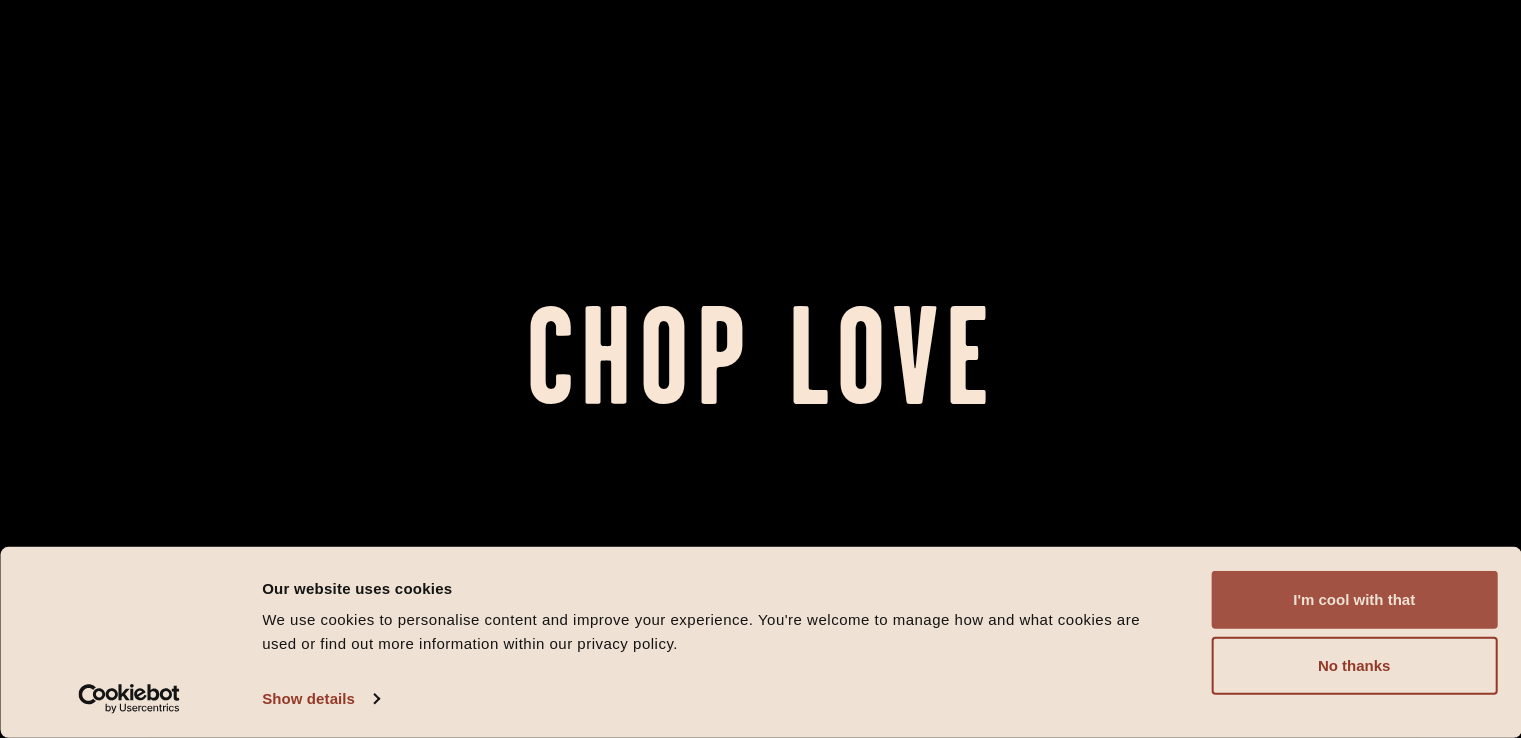 click on "I'm cool with that" at bounding box center [1354, 600] 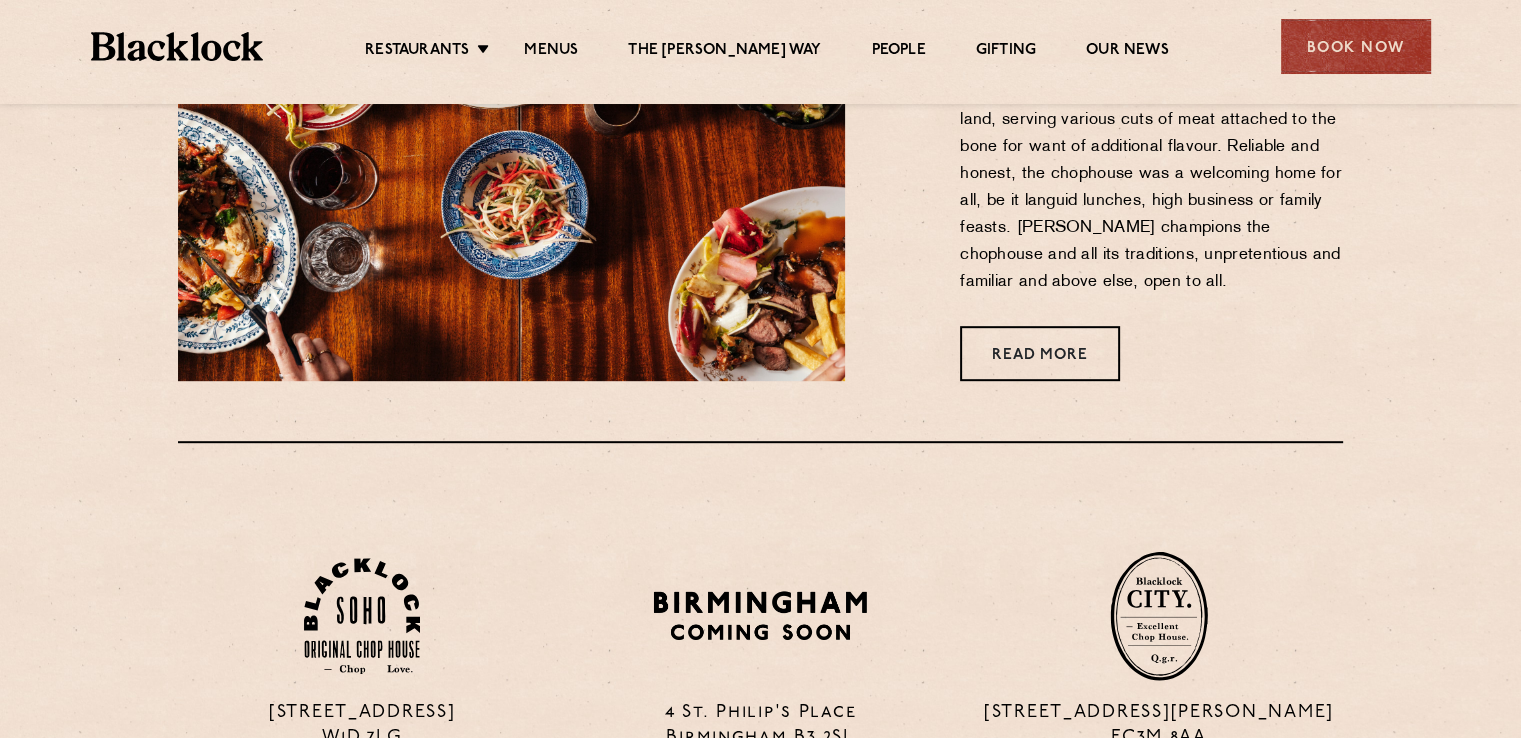 scroll, scrollTop: 1120, scrollLeft: 0, axis: vertical 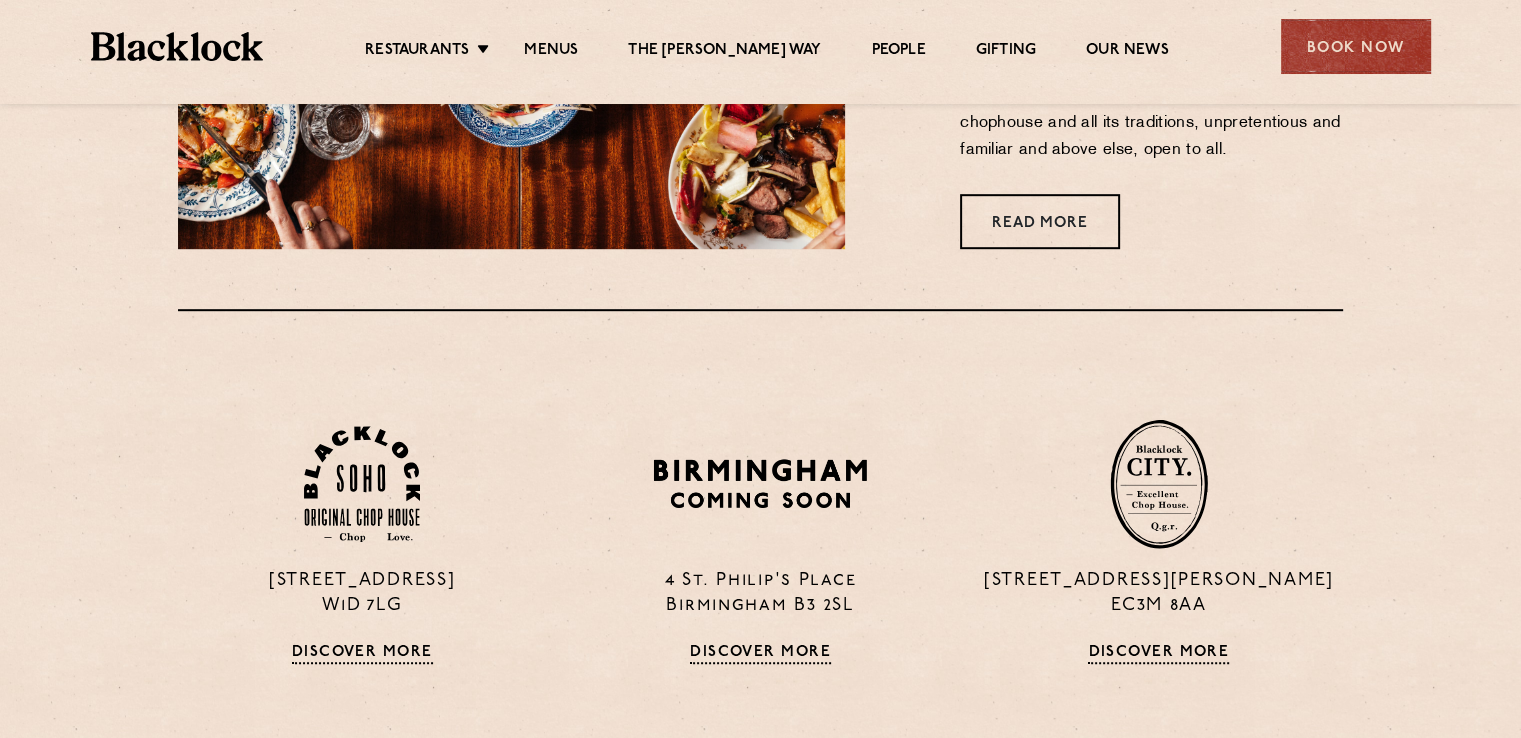 click on "Restaurants [GEOGRAPHIC_DATA] [GEOGRAPHIC_DATA] [GEOGRAPHIC_DATA] [GEOGRAPHIC_DATA] [GEOGRAPHIC_DATA] Menus The [PERSON_NAME] Way People Gifting Our News" at bounding box center [766, 47] 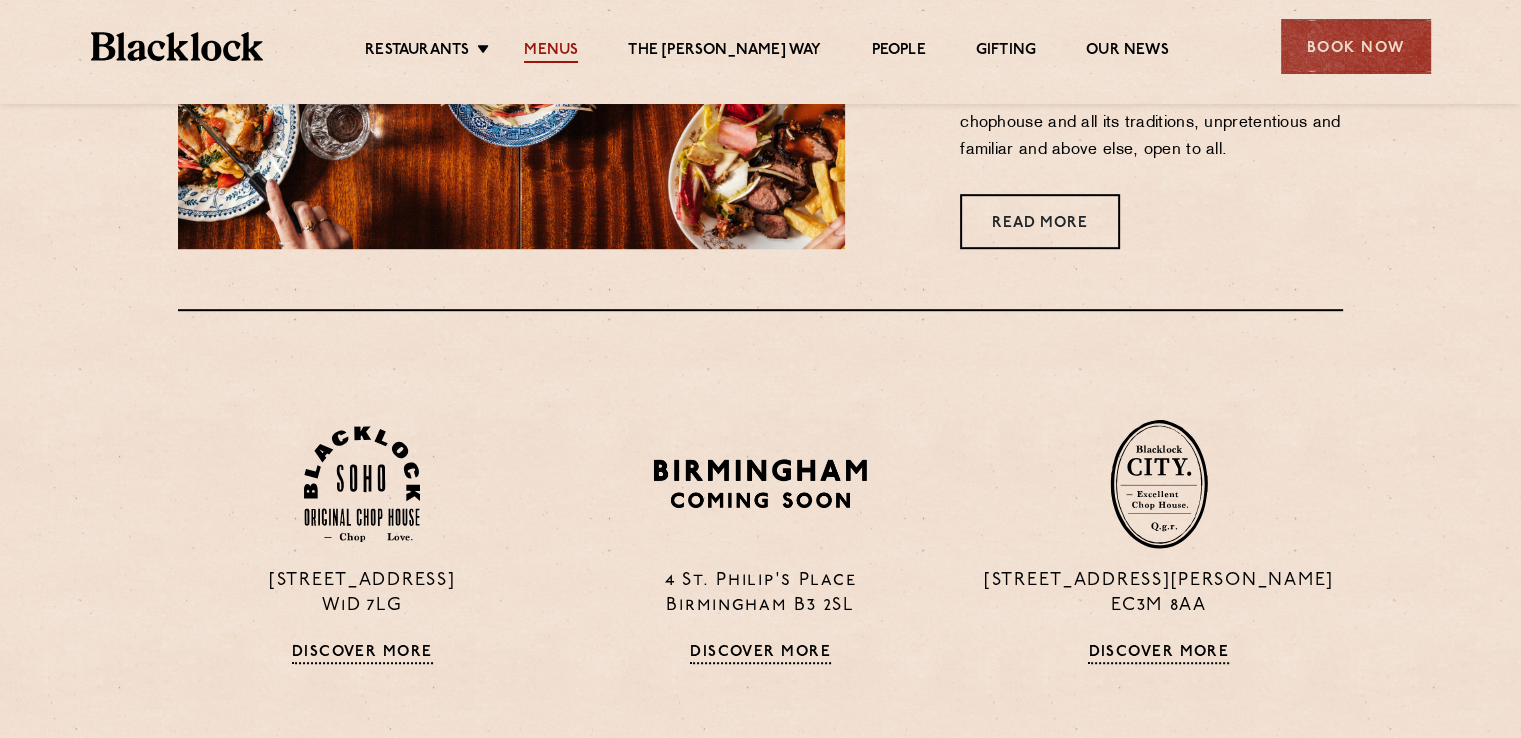 click on "Menus" at bounding box center (551, 52) 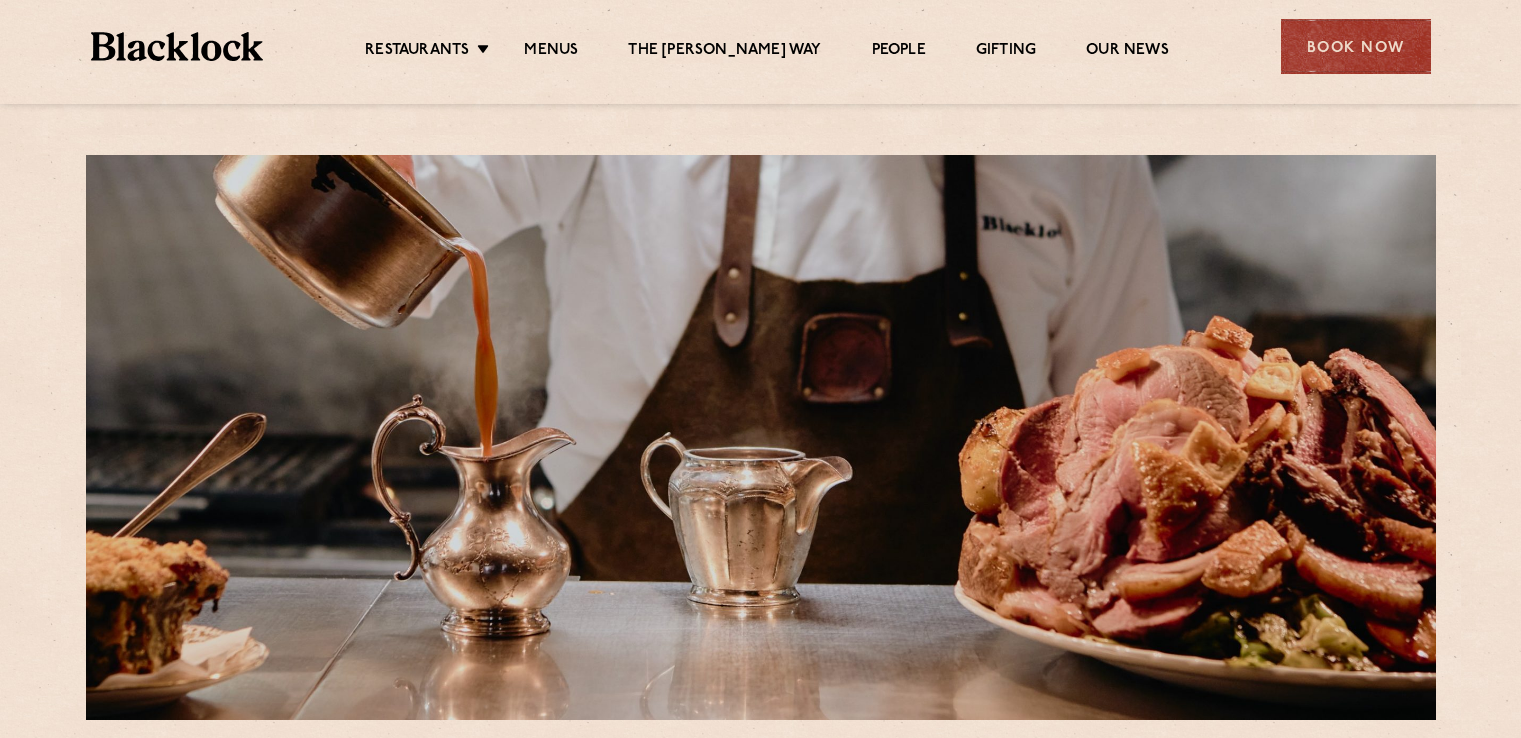 scroll, scrollTop: 0, scrollLeft: 0, axis: both 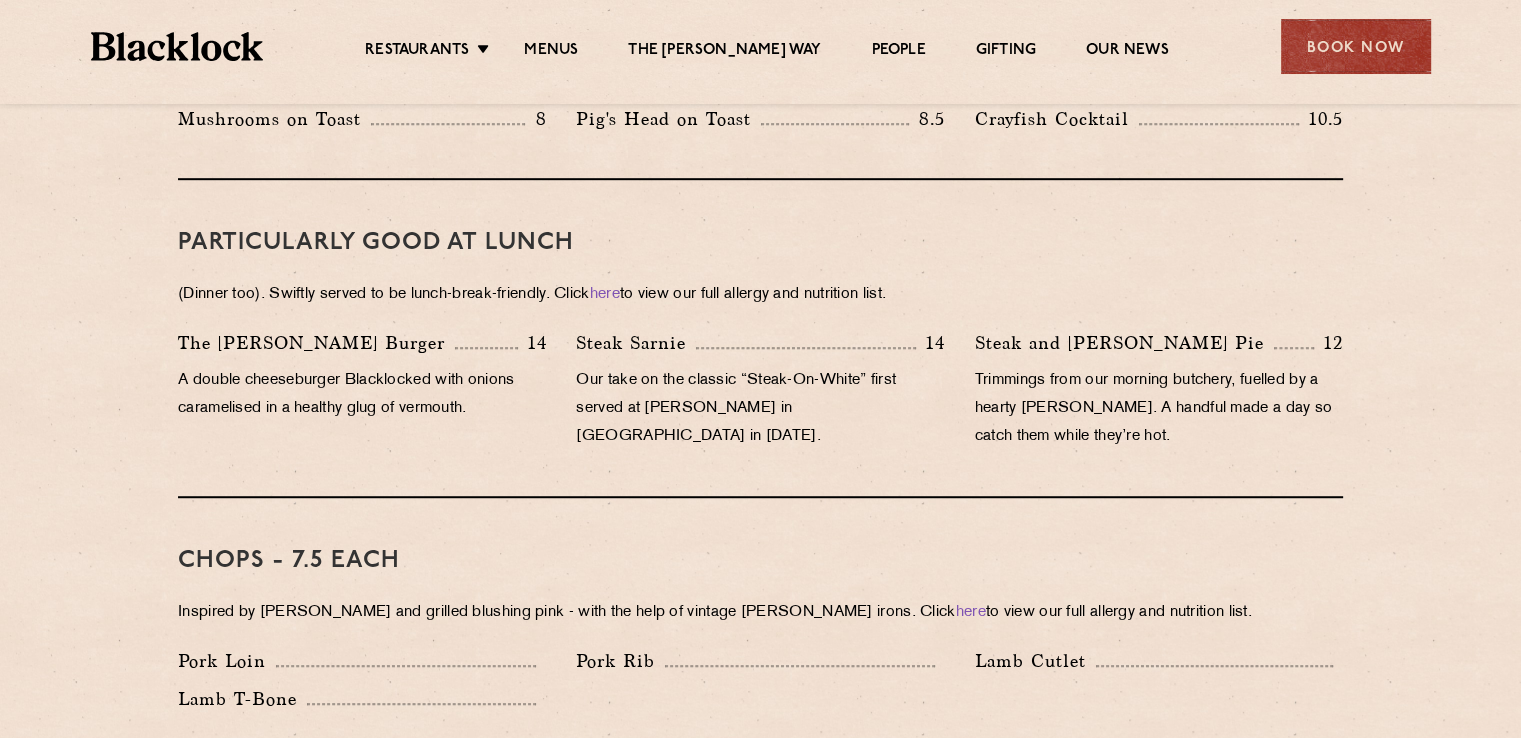 click on "14" at bounding box center (930, 343) 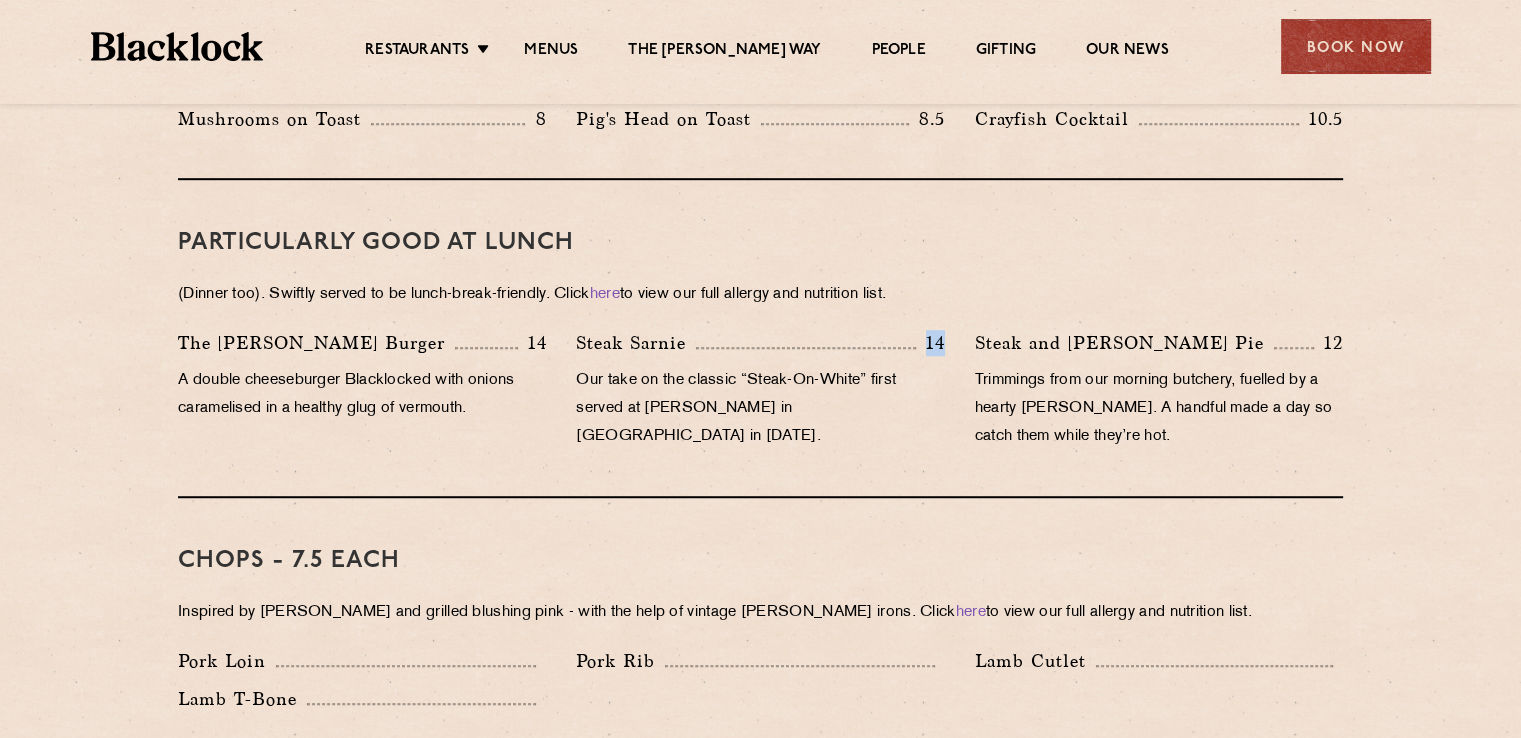 click on "14" at bounding box center [930, 343] 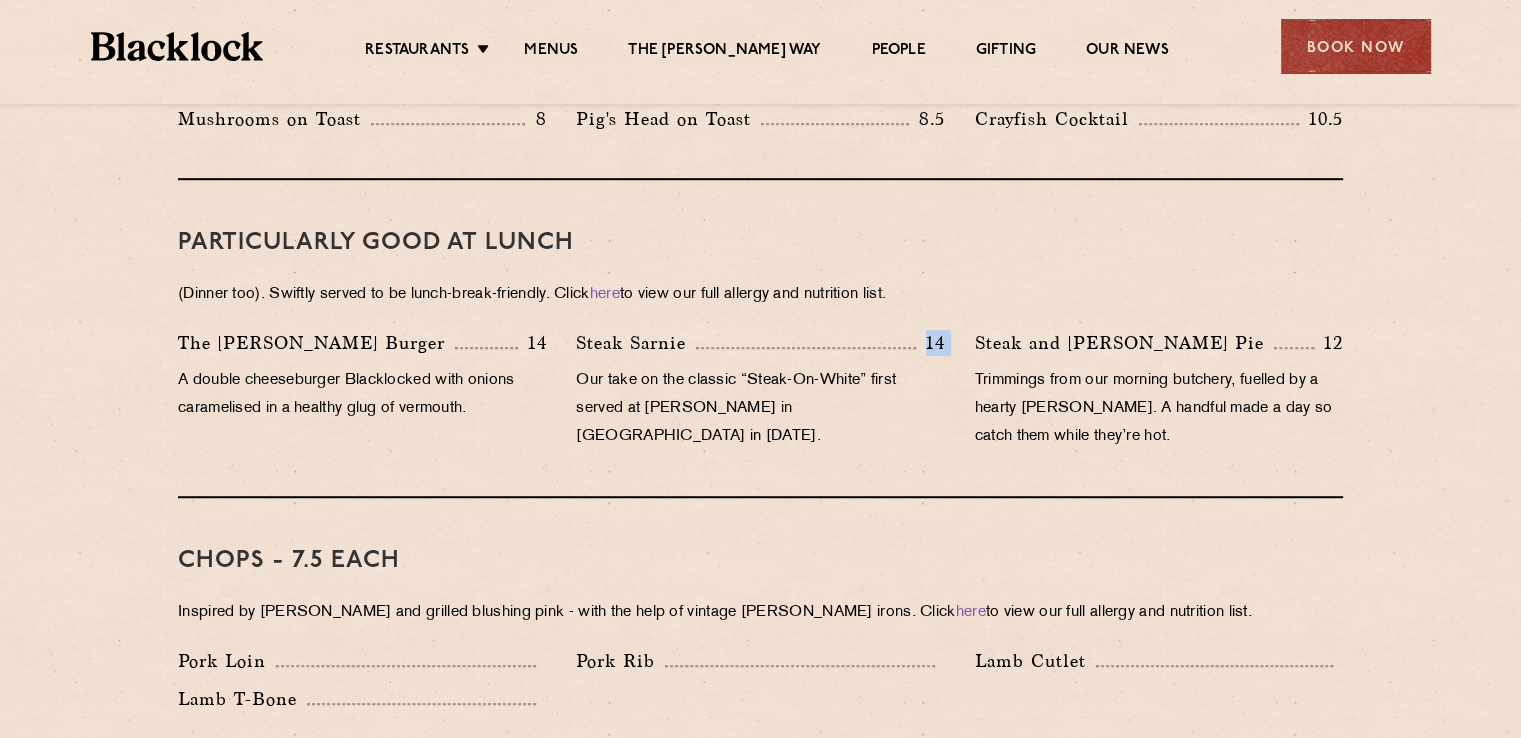 click on "14" at bounding box center (930, 343) 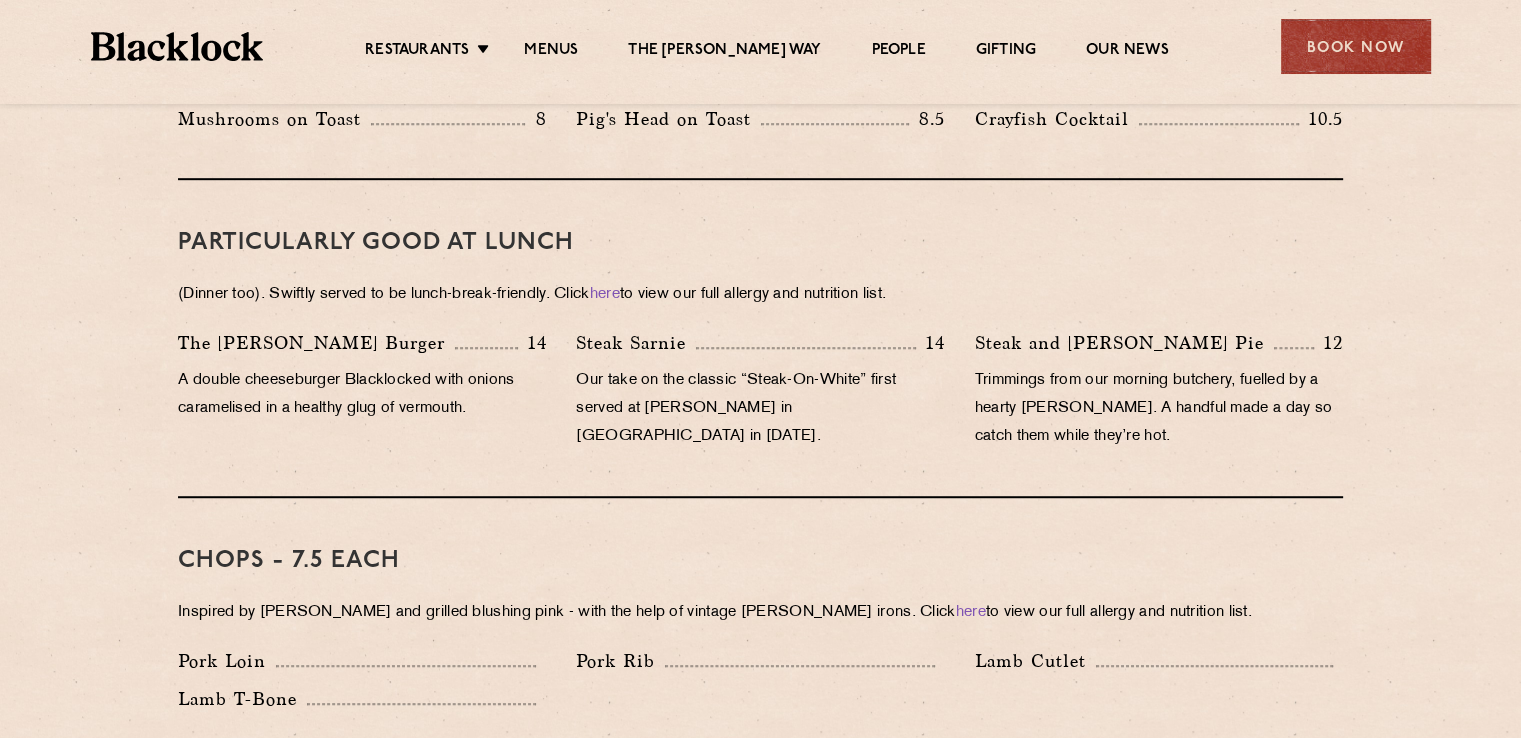 click on "14" at bounding box center [930, 343] 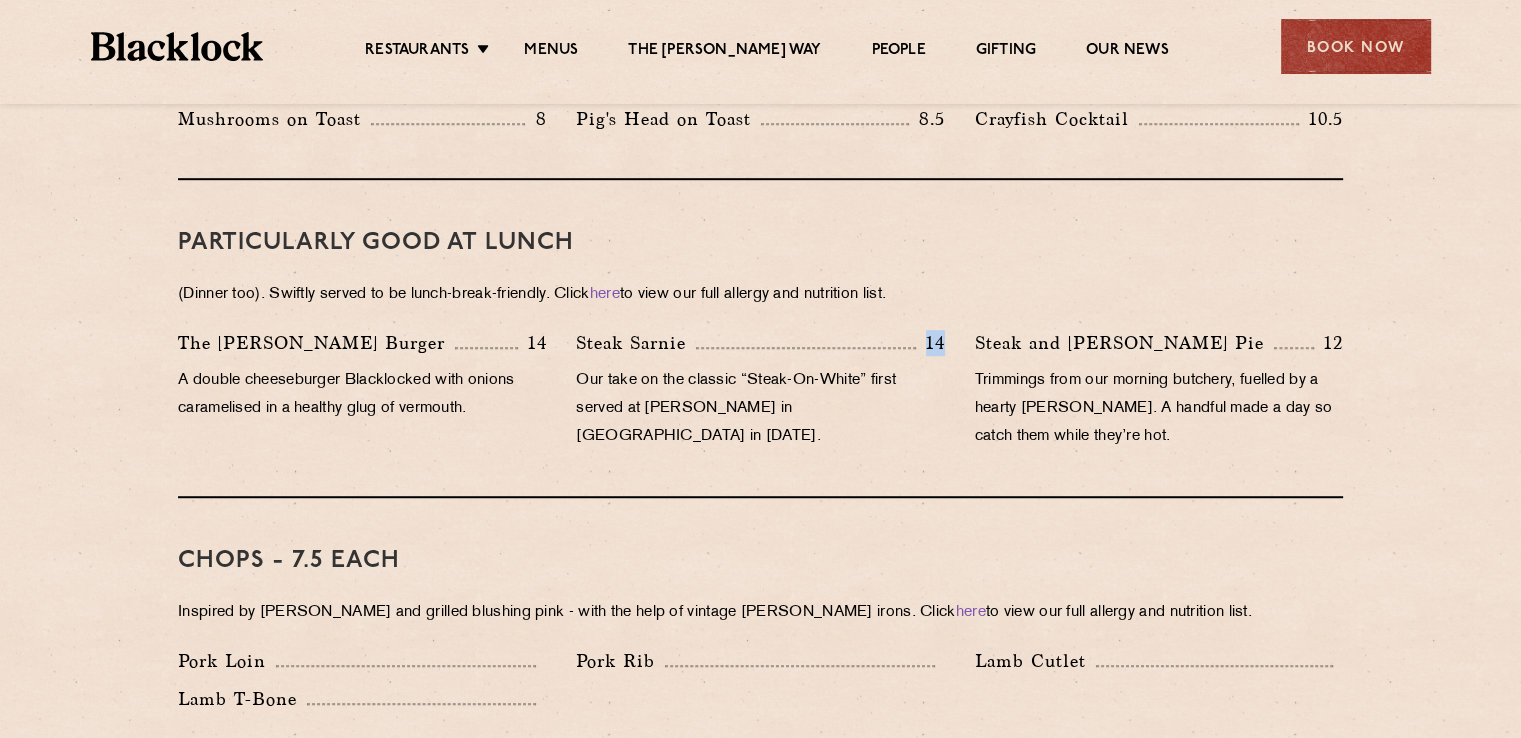 click on "14" at bounding box center (930, 343) 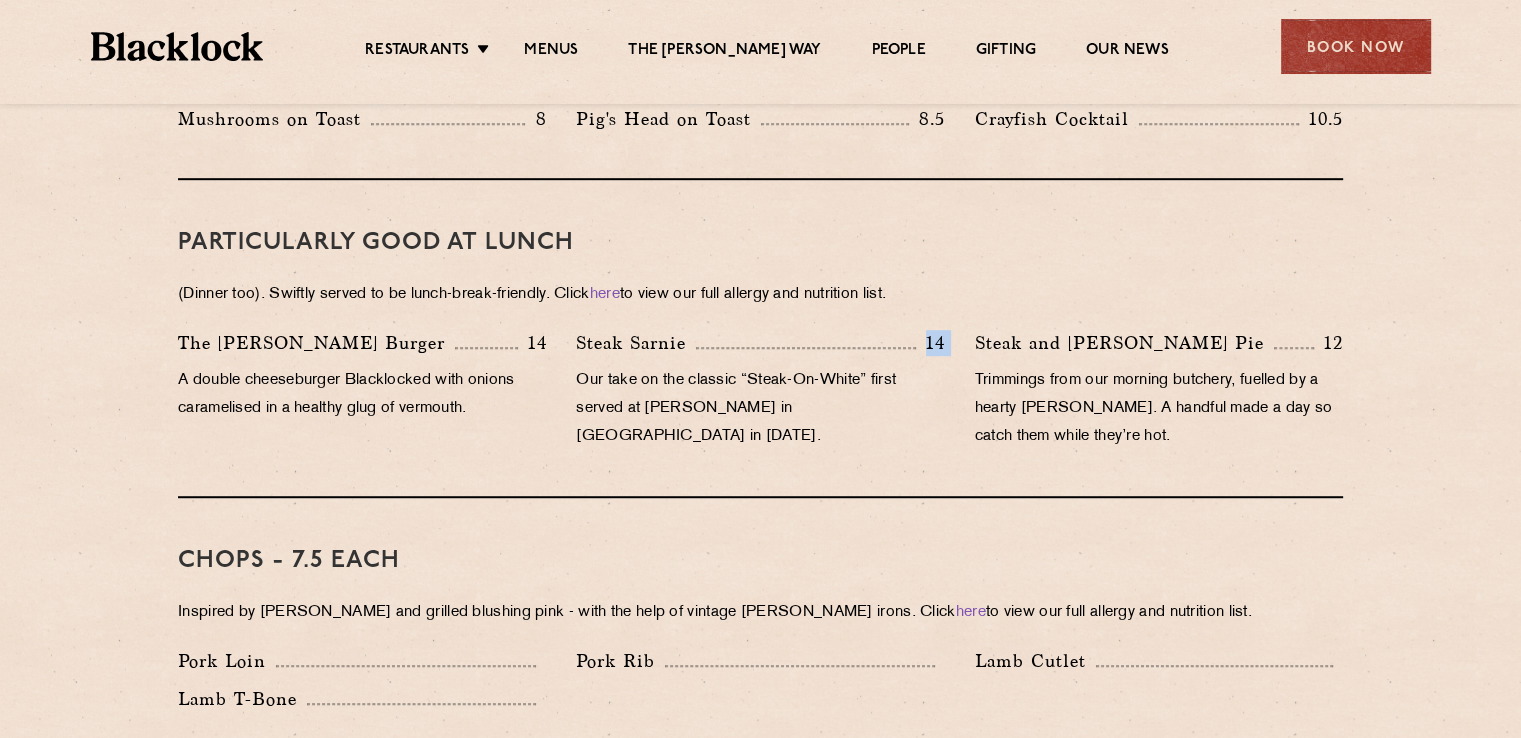 click on "14" at bounding box center [930, 343] 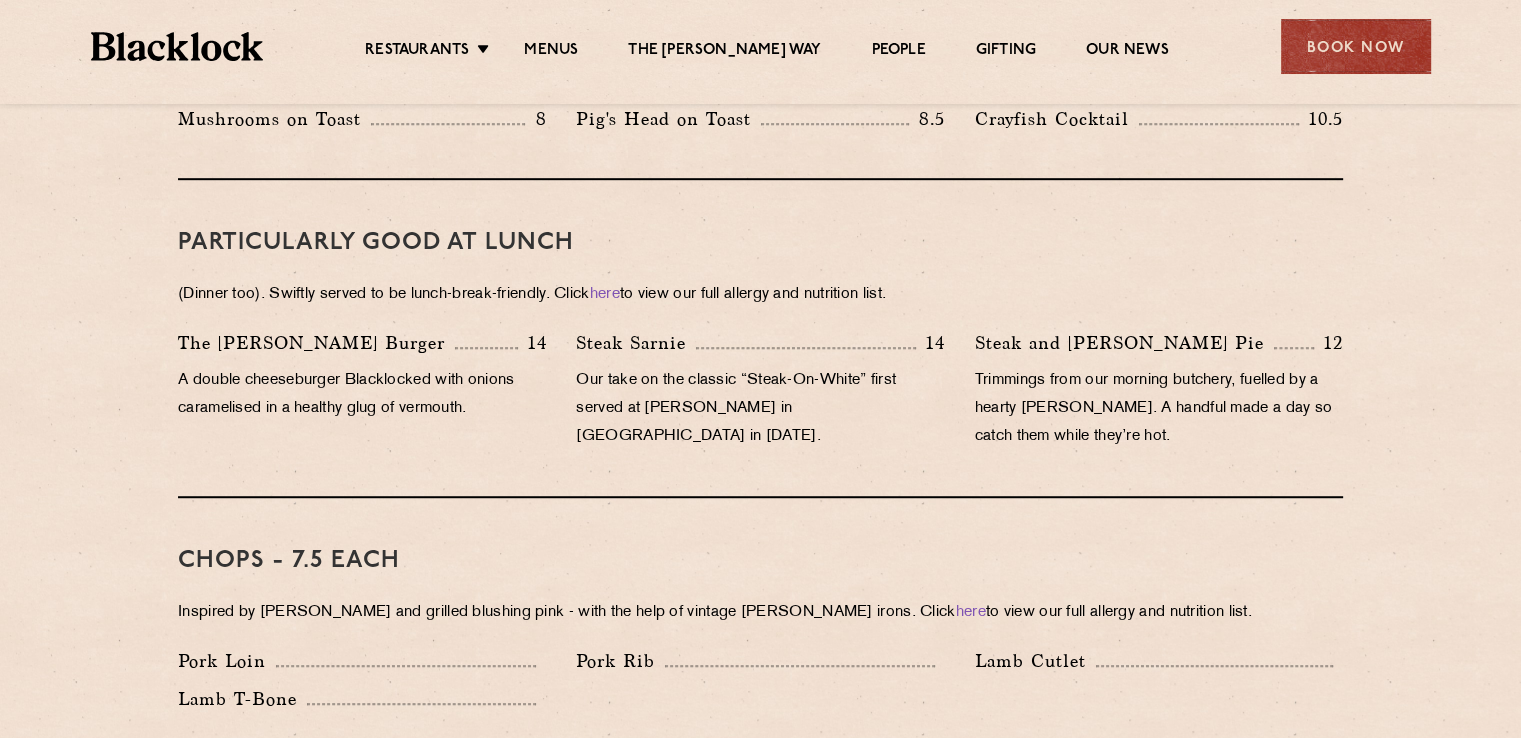click on "Steak and Stout Pie 12 Trimmings from our morning butchery, fuelled by a hearty stout. A handful made a day so catch them while they’re hot." at bounding box center [1159, 395] 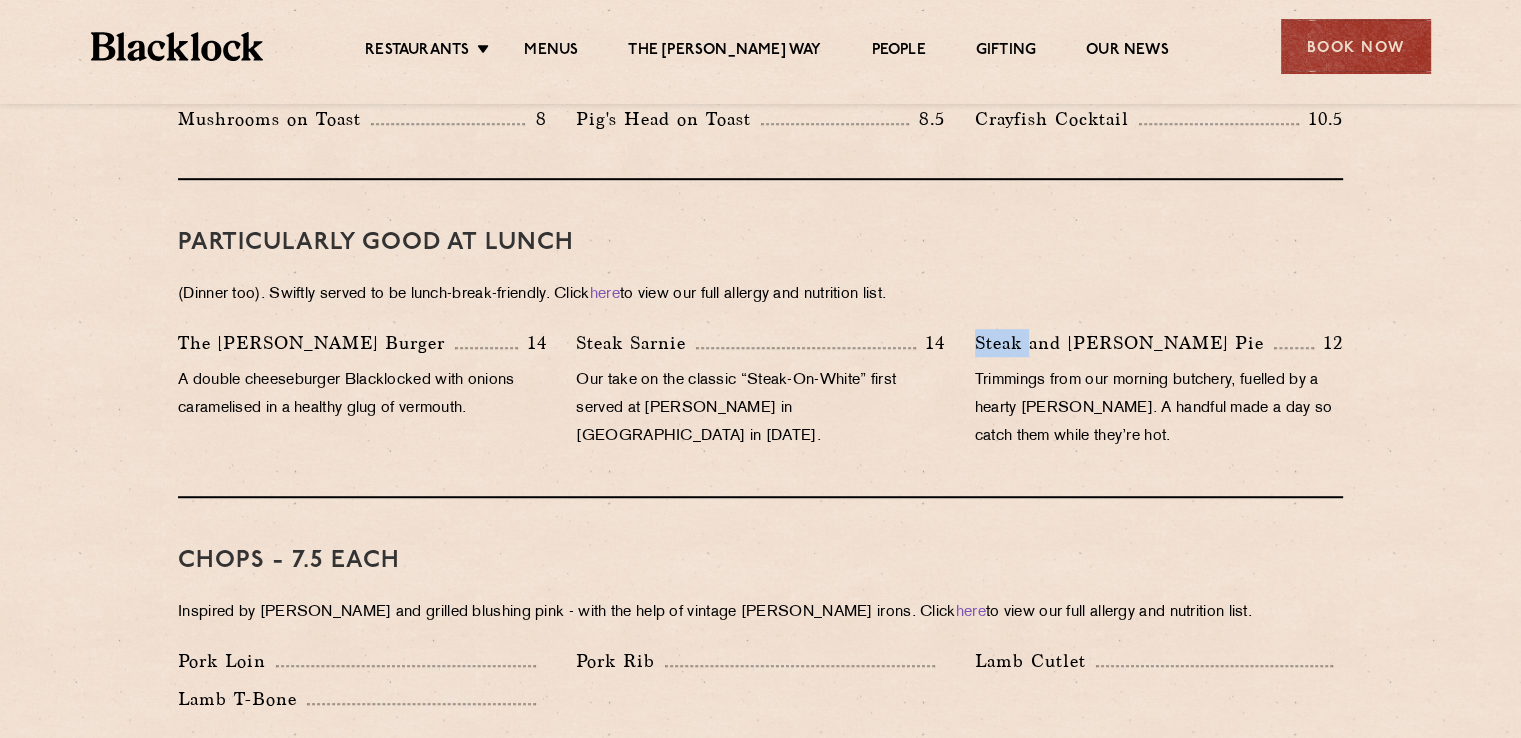 click on "Steak and Stout Pie 12 Trimmings from our morning butchery, fuelled by a hearty stout. A handful made a day so catch them while they’re hot." at bounding box center [1159, 395] 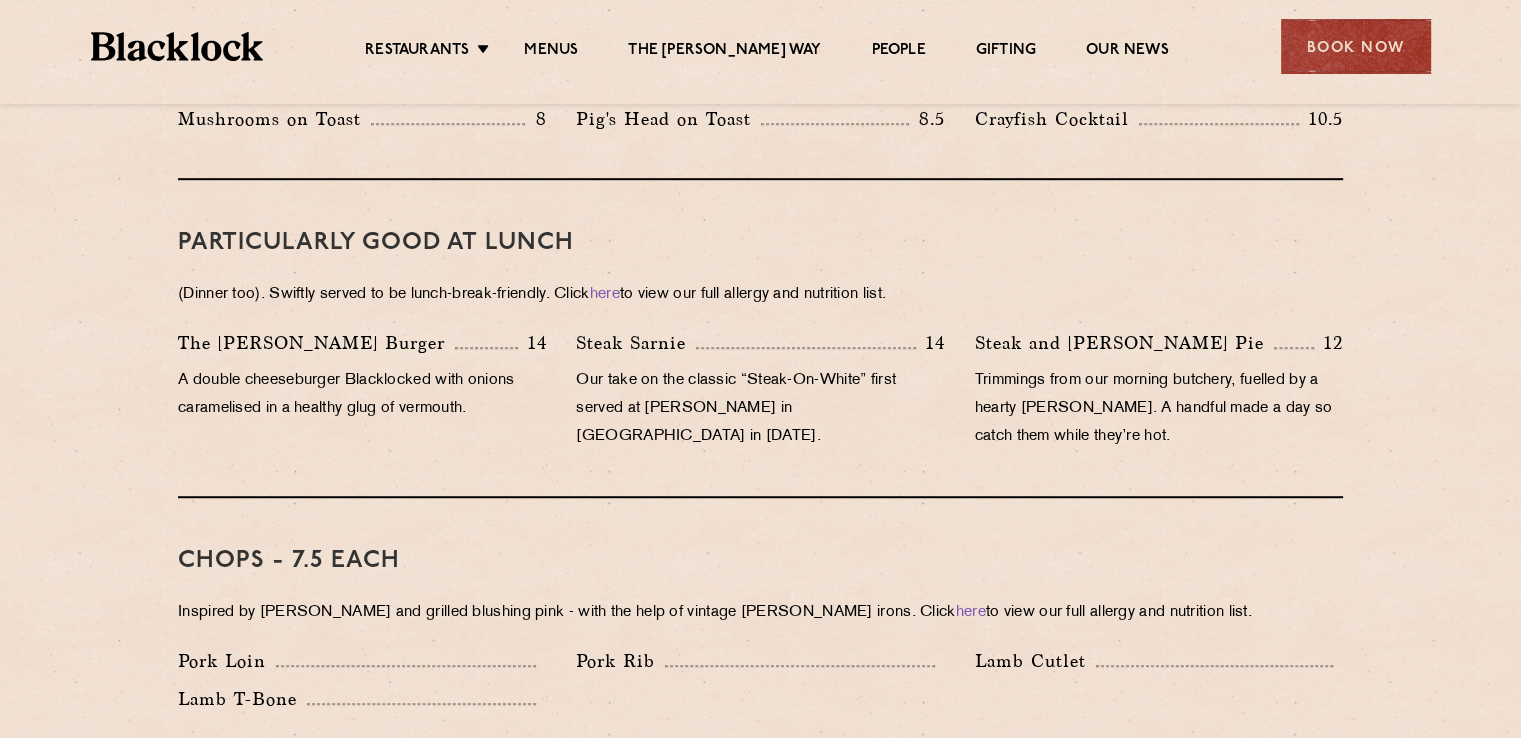 click on "14" at bounding box center (930, 343) 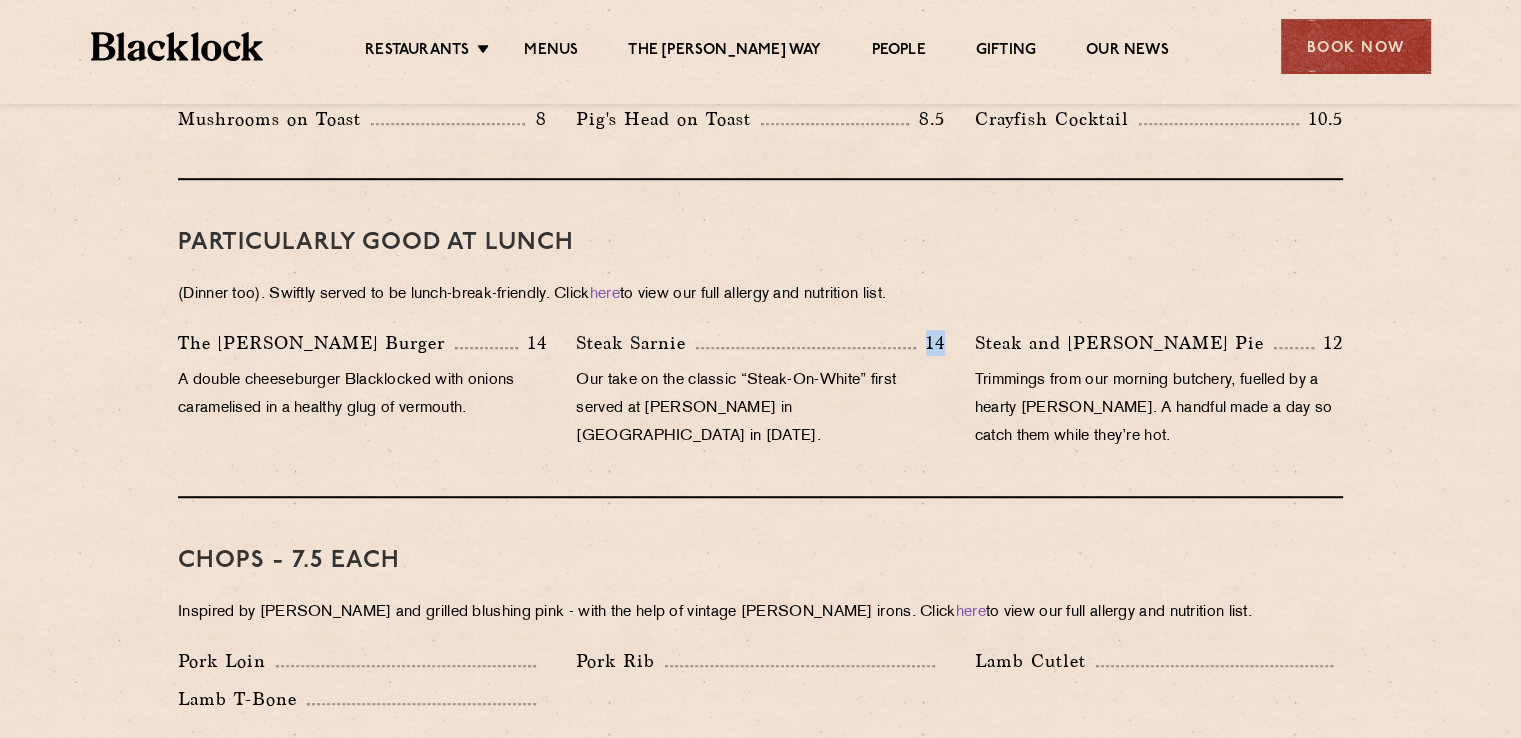 click on "14" at bounding box center [930, 343] 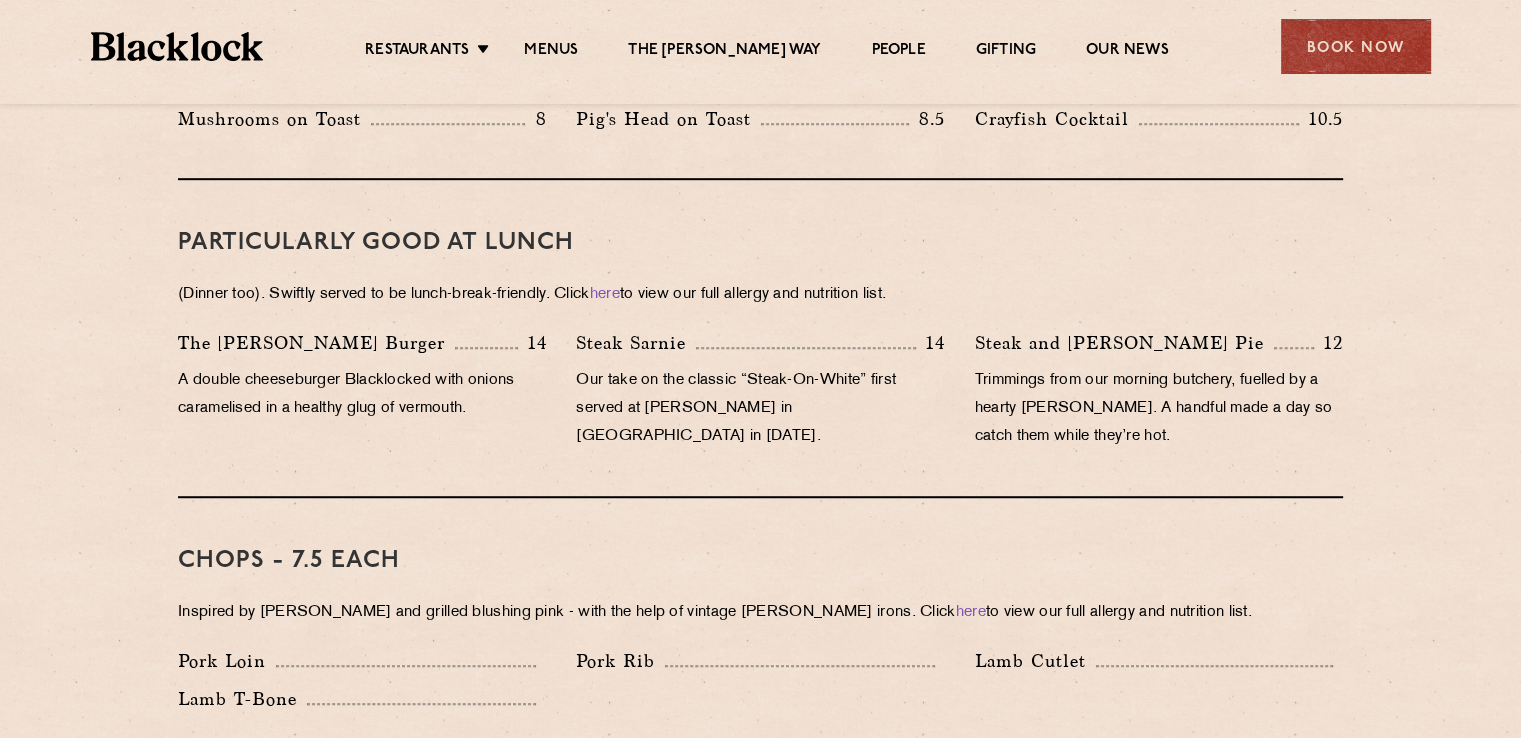 click on "14" at bounding box center (532, 343) 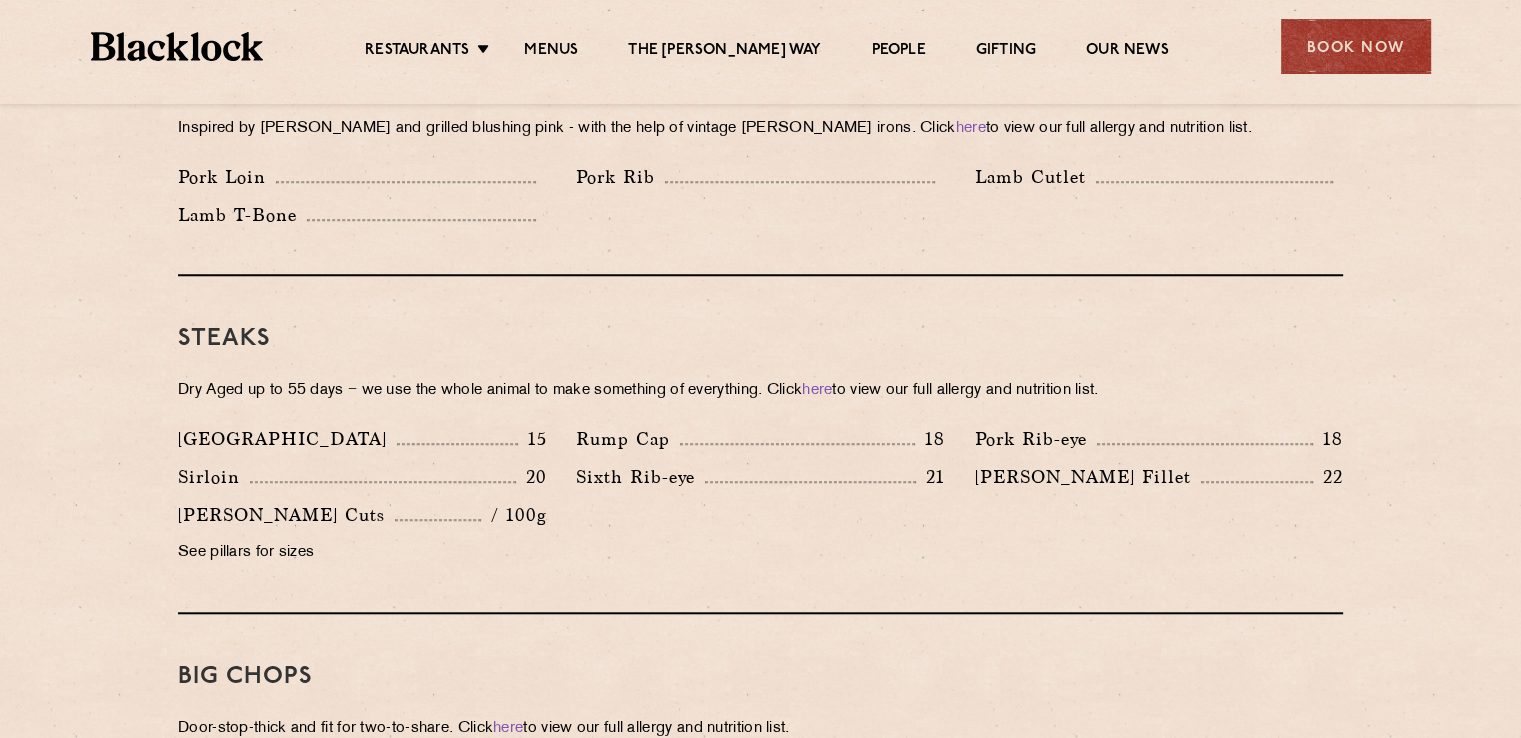 scroll, scrollTop: 1694, scrollLeft: 0, axis: vertical 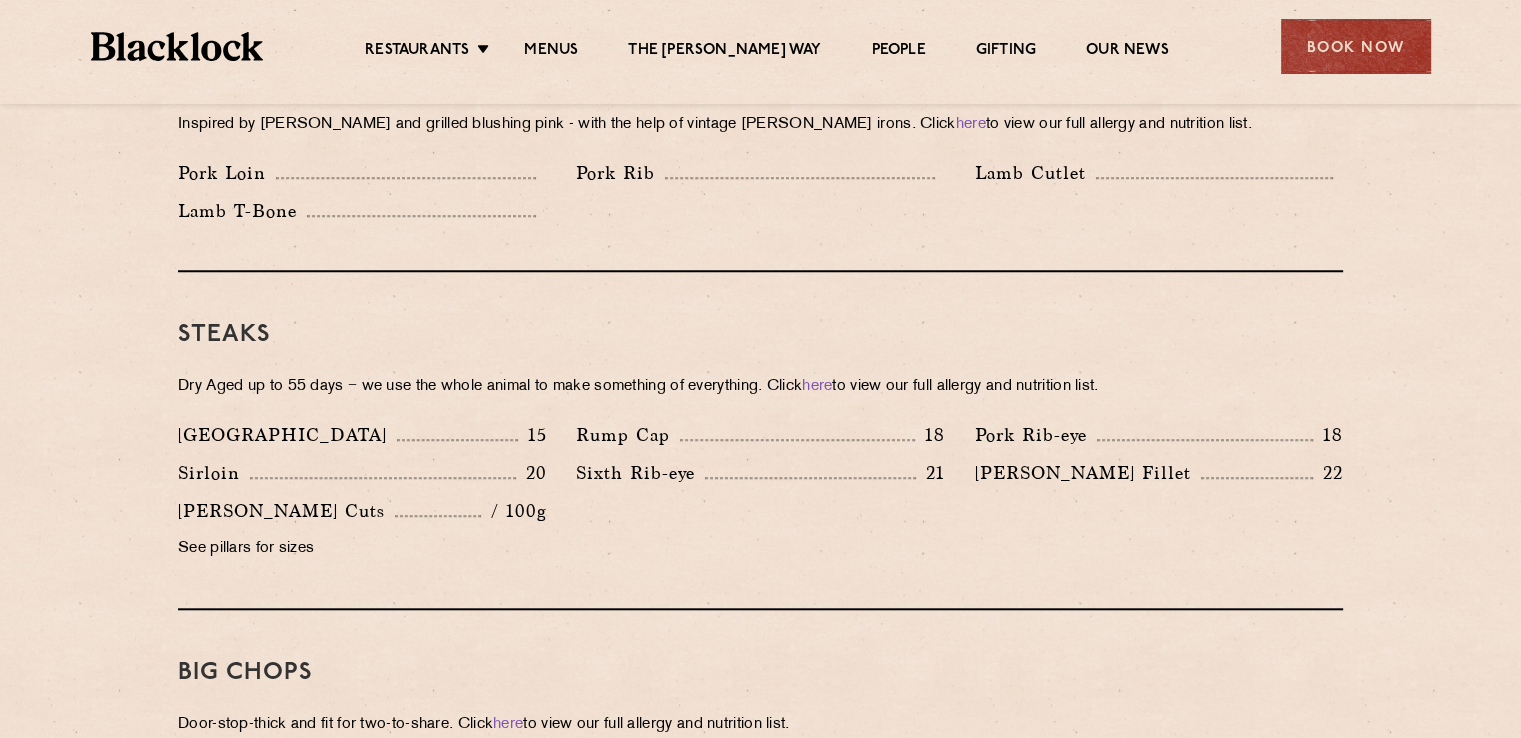 click on "21" at bounding box center [930, 473] 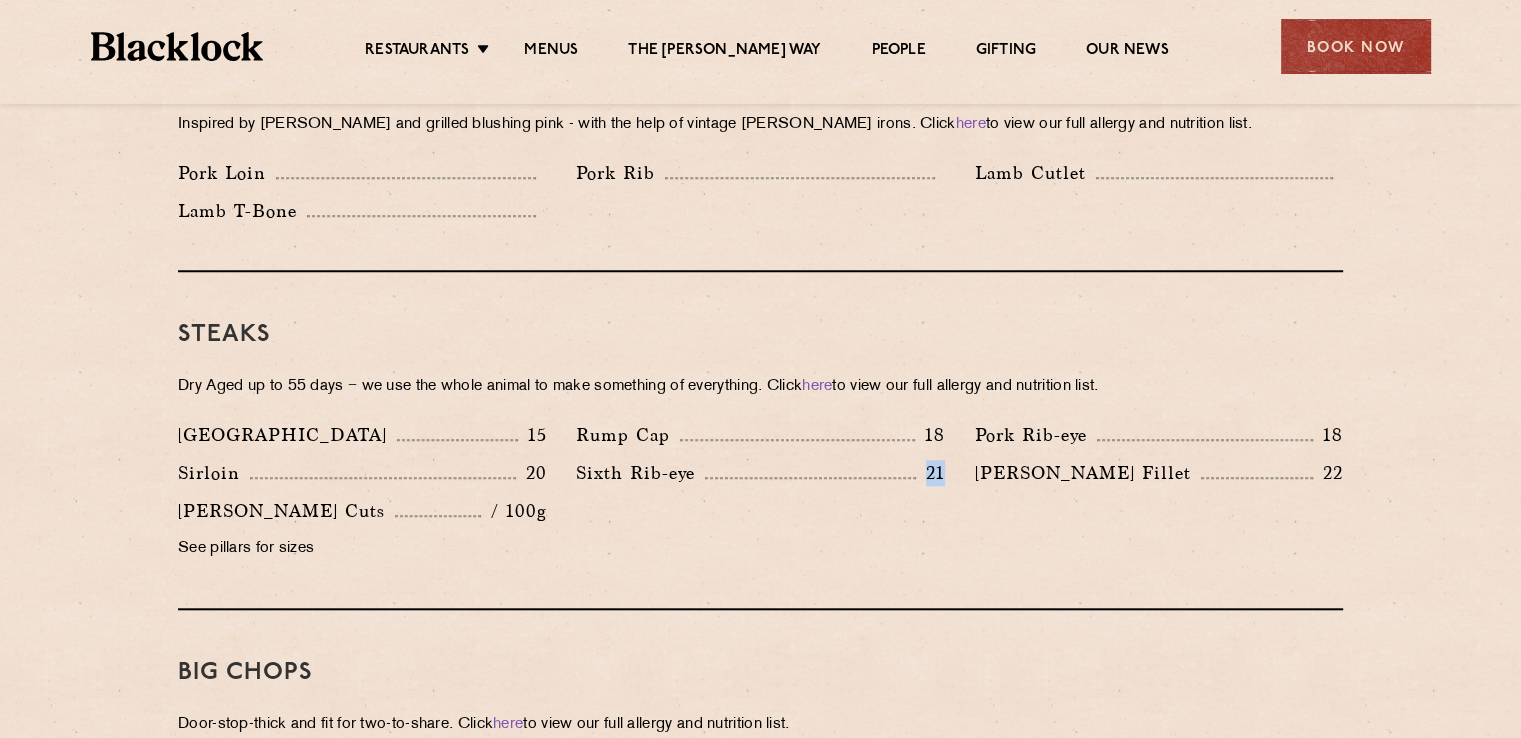 click on "21" at bounding box center [930, 473] 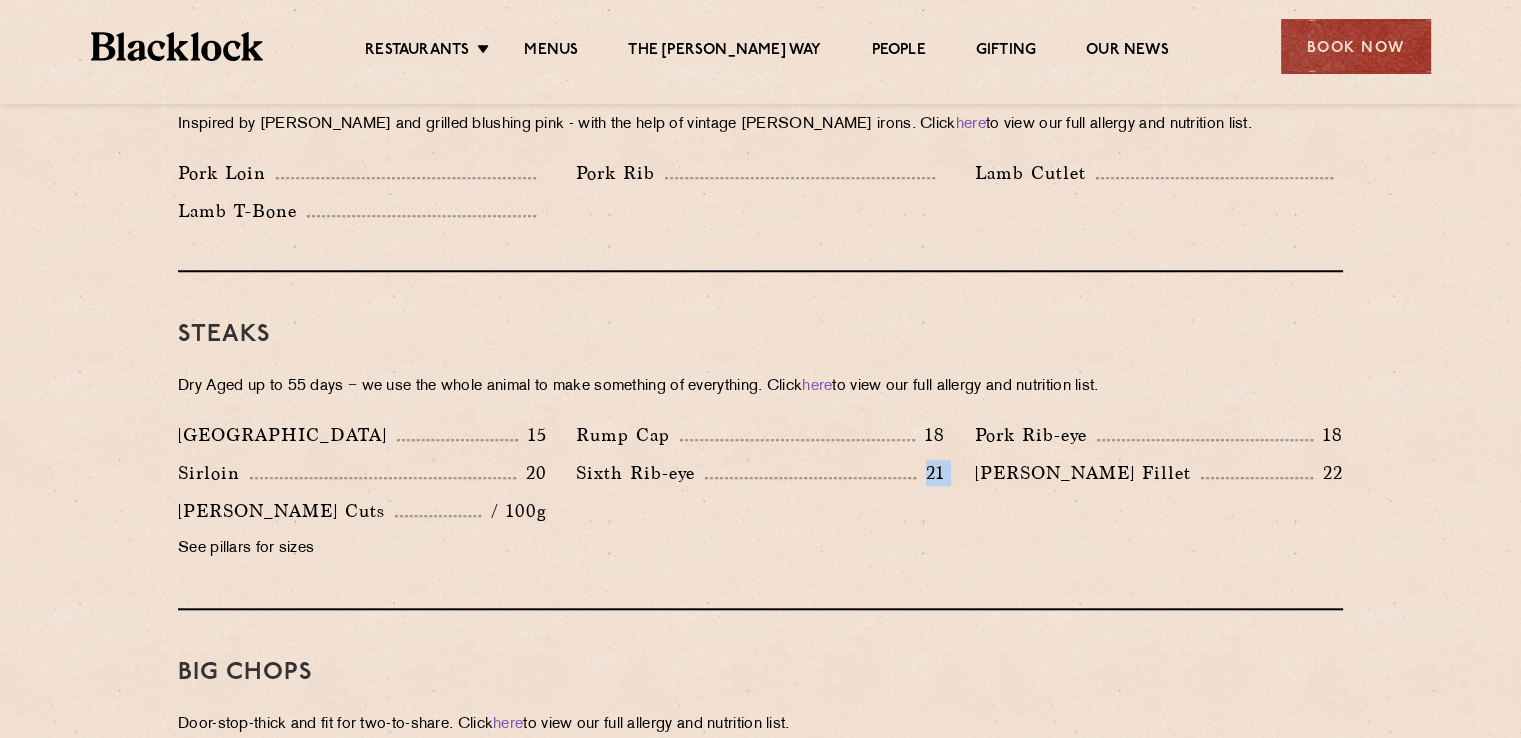 drag, startPoint x: 923, startPoint y: 441, endPoint x: 952, endPoint y: 443, distance: 29.068884 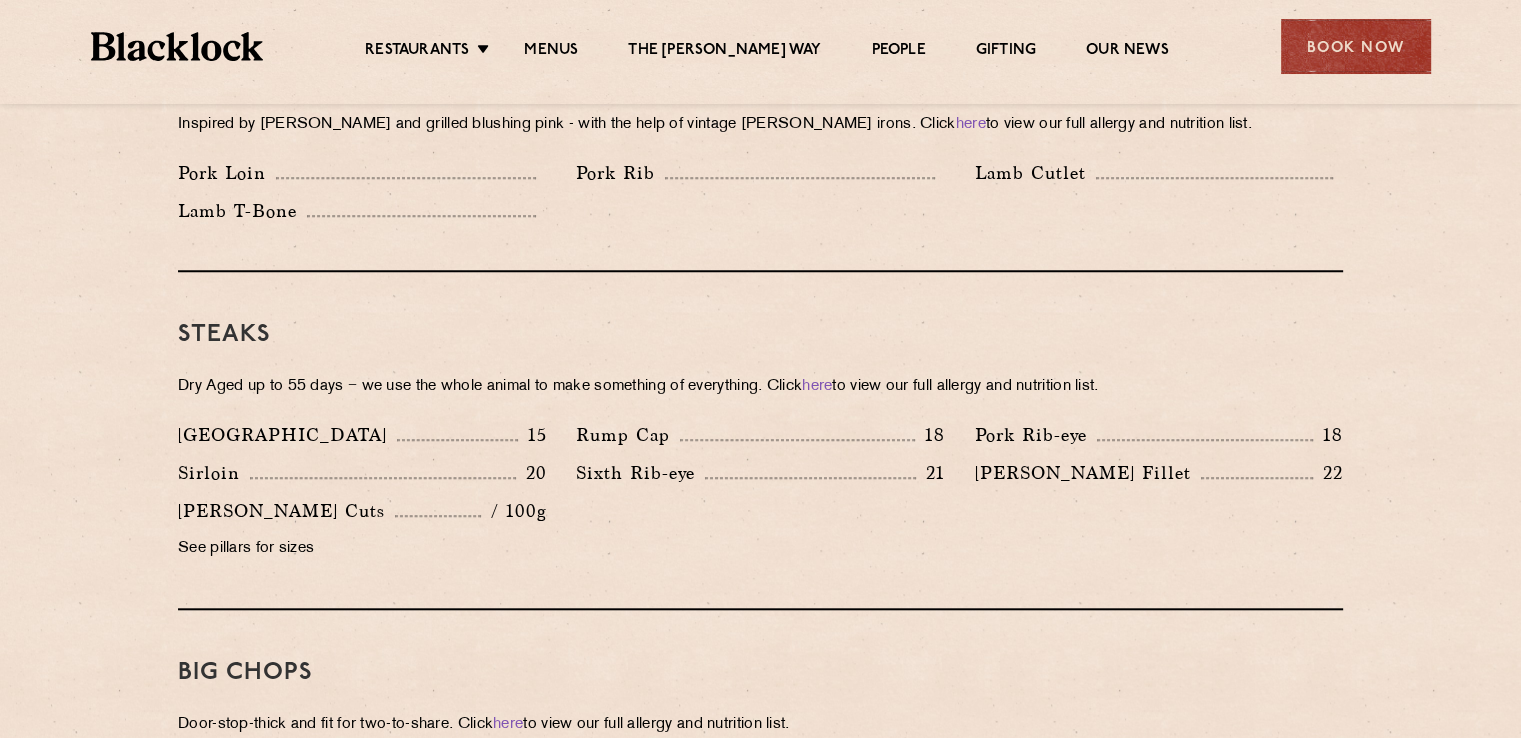 click on "Sixth Rib-eye 21" at bounding box center [760, 478] 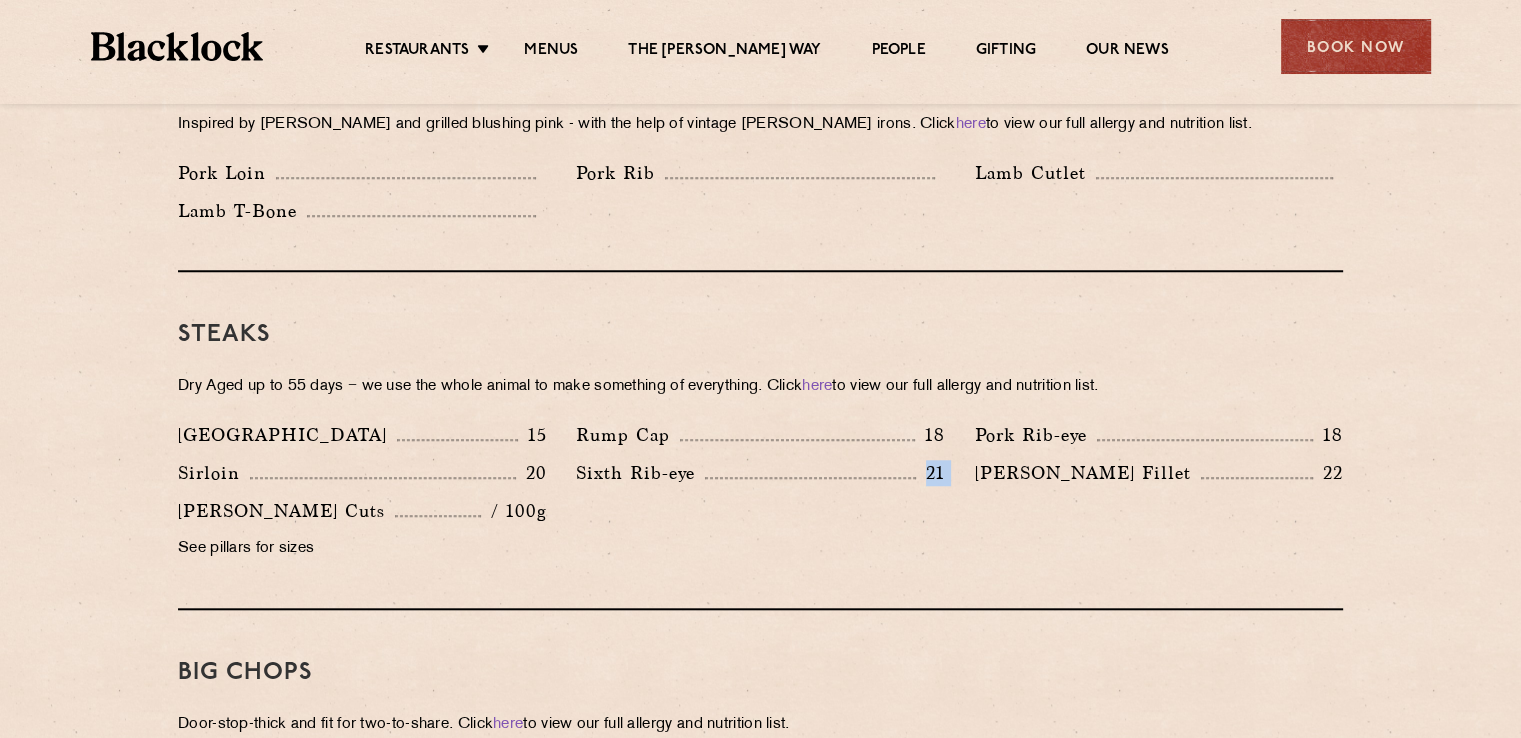 click on "Sixth Rib-eye 21" at bounding box center [760, 478] 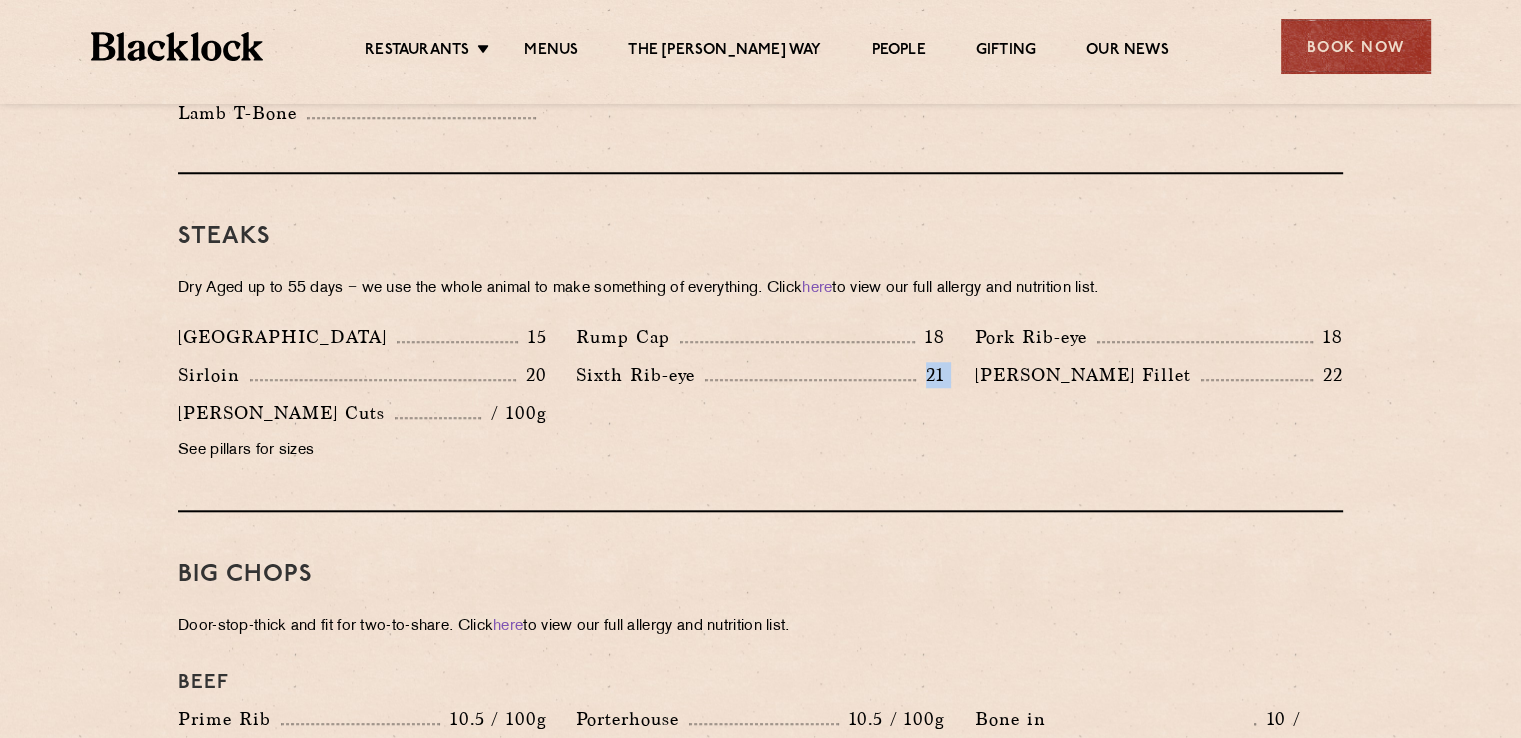 scroll, scrollTop: 2046, scrollLeft: 0, axis: vertical 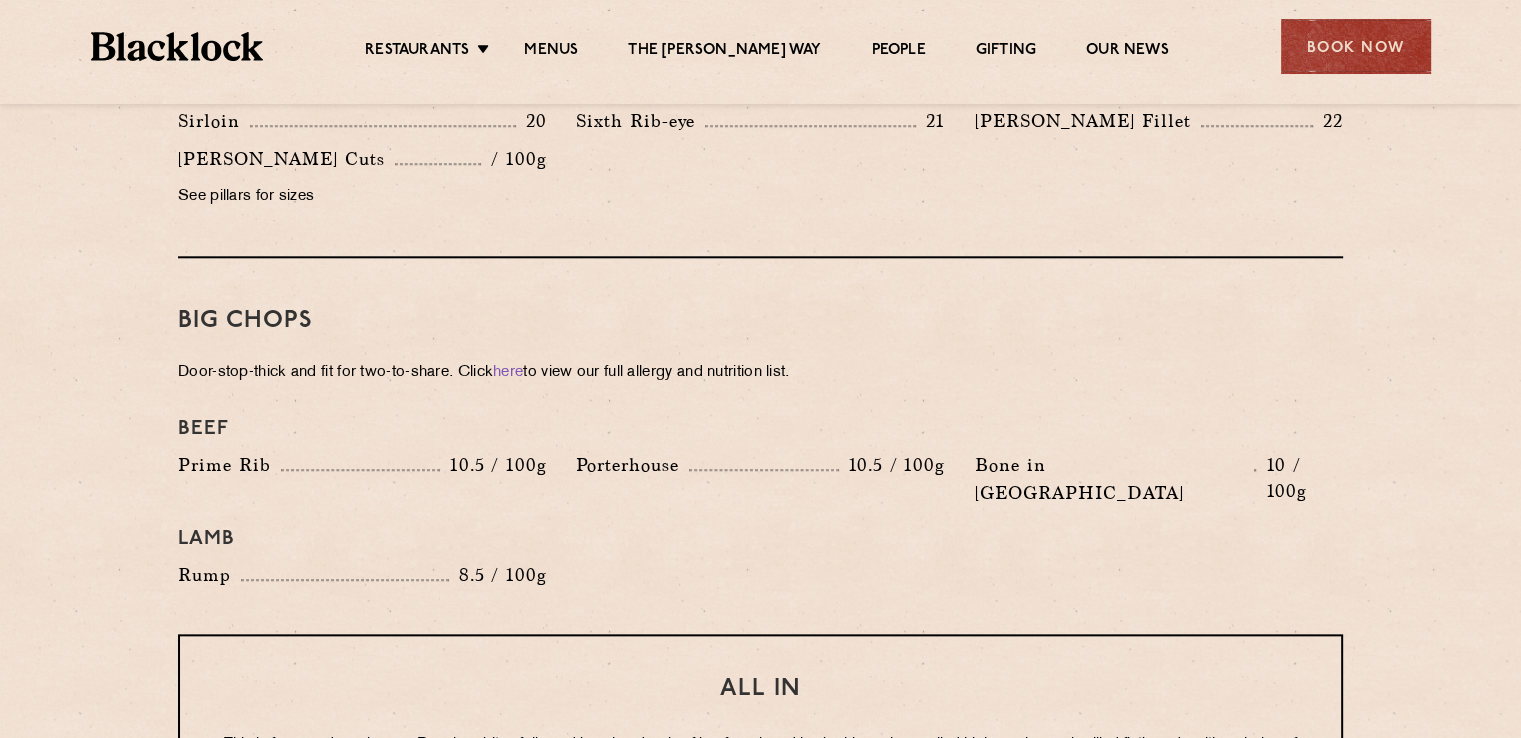 click on "Door-stop-thick and fit for two-to-share. Click  here  to view our full allergy and nutrition list." at bounding box center [760, 373] 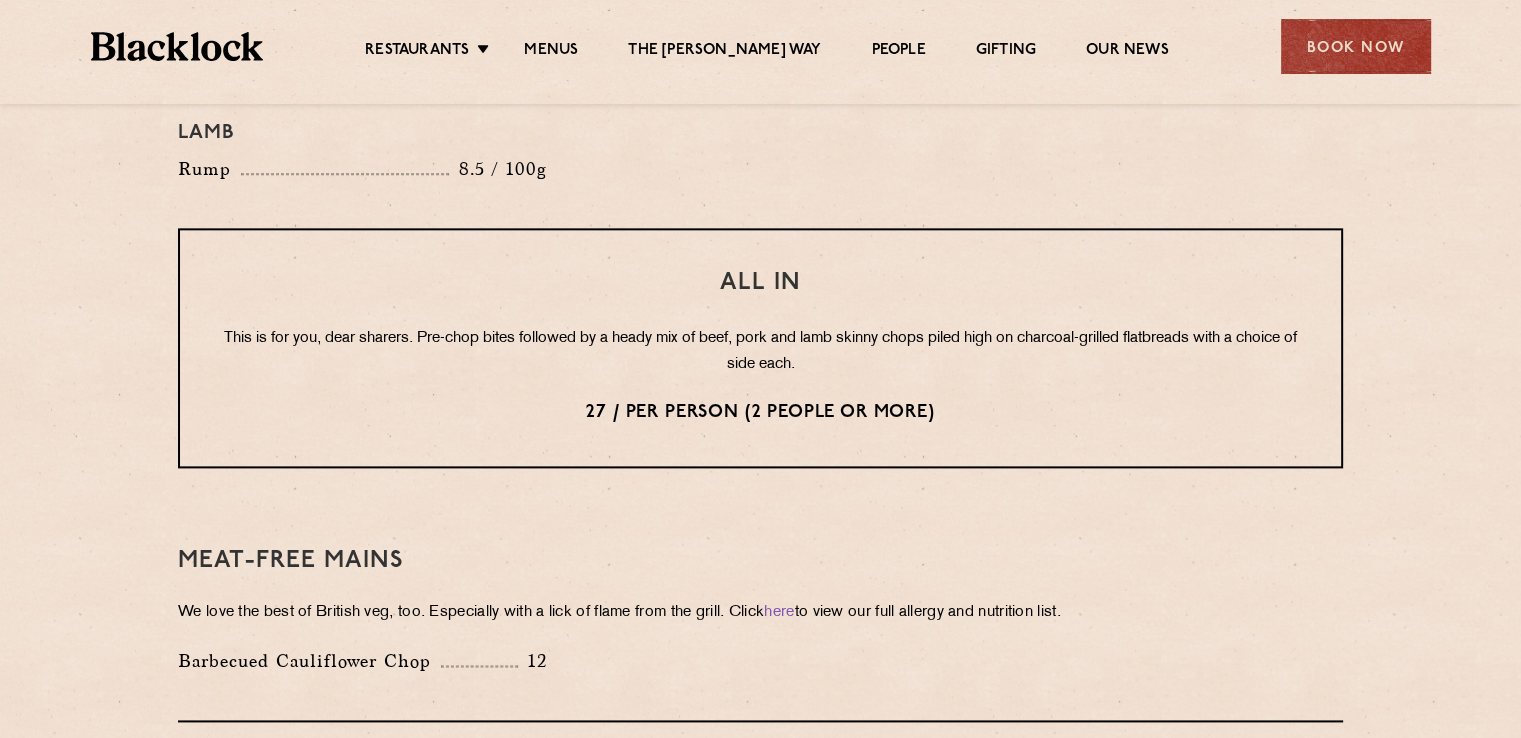 scroll, scrollTop: 2452, scrollLeft: 0, axis: vertical 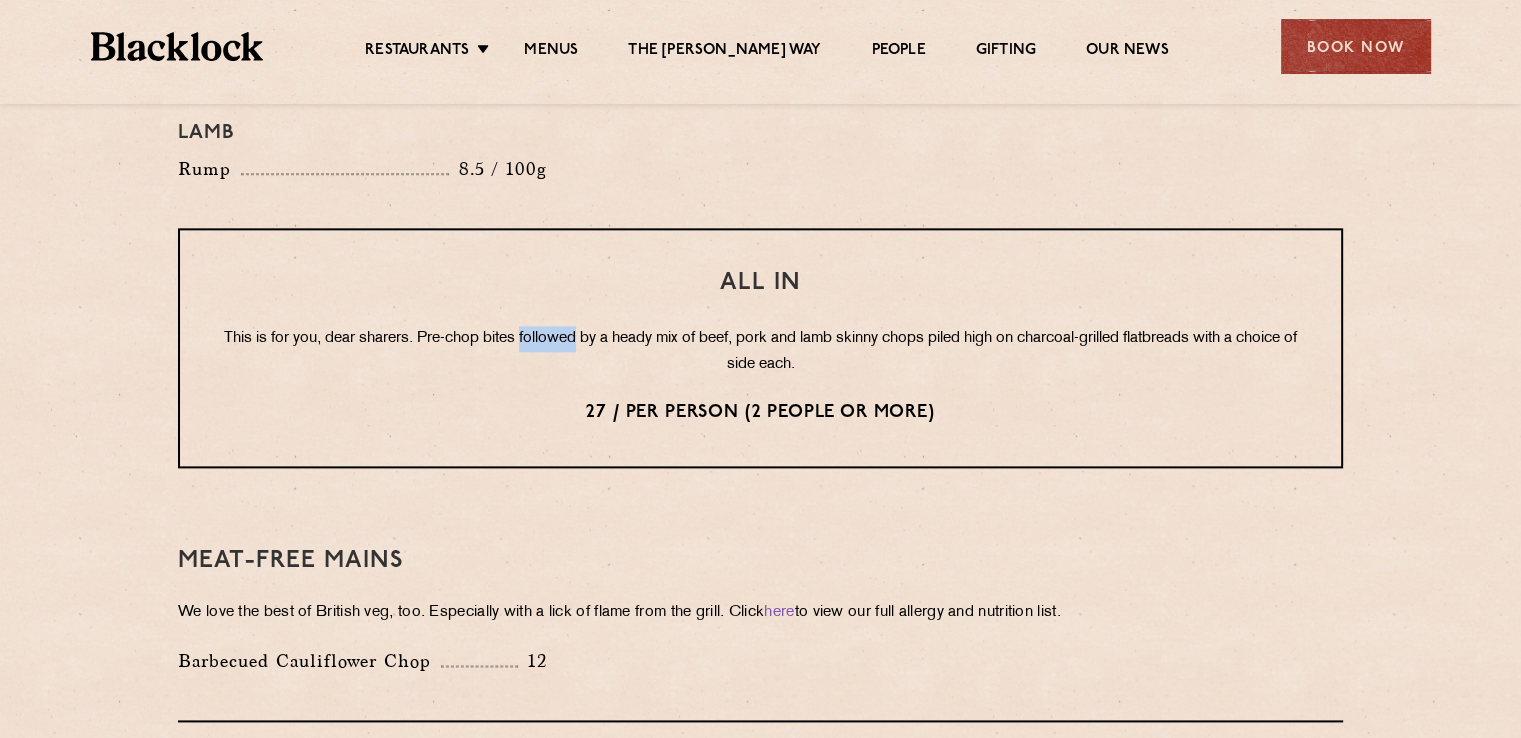 click on "This is for you, dear sharers. Pre-chop bites followed by a heady mix of beef, pork and lamb skinny chops piled high on charcoal-grilled flatbreads with a choice of side each." at bounding box center (760, 352) 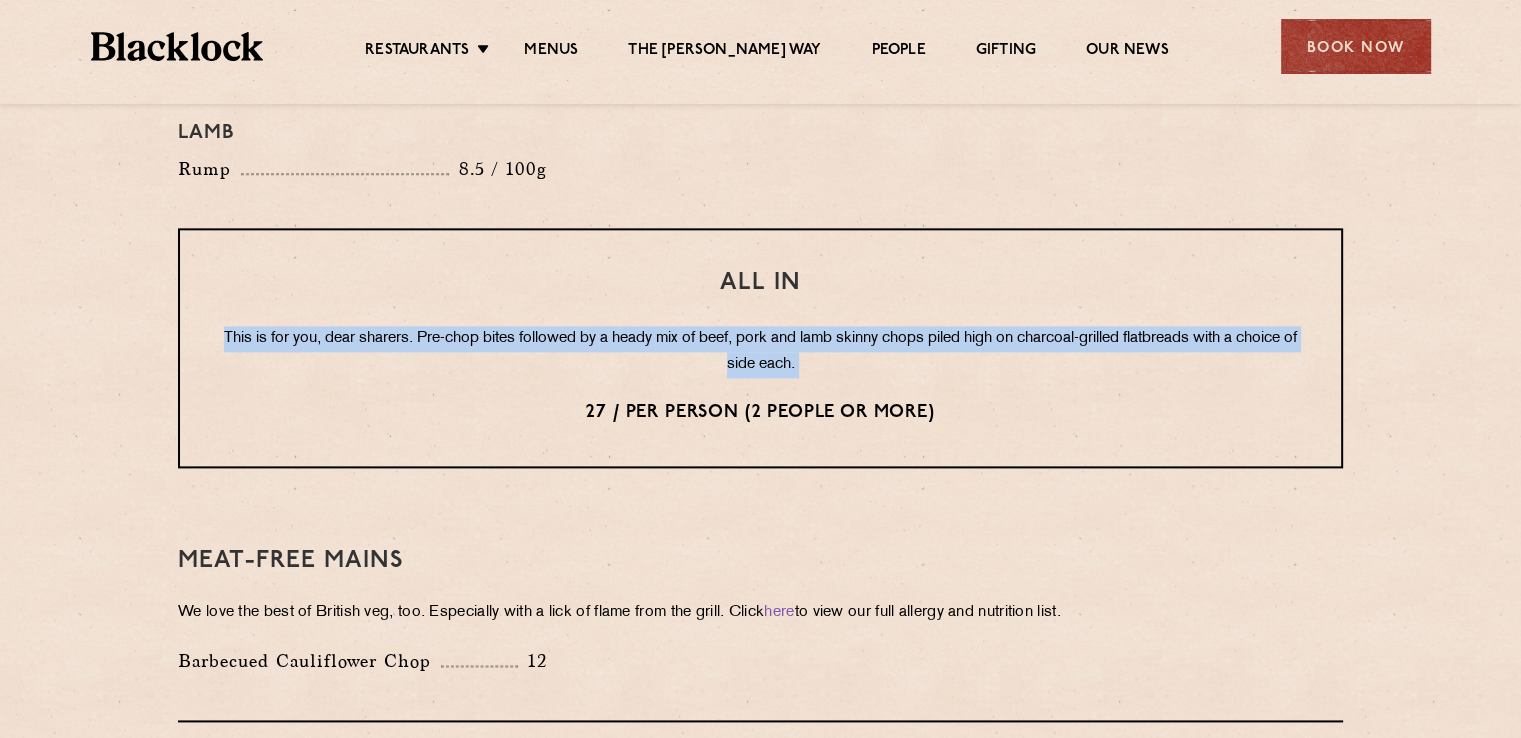 drag, startPoint x: 538, startPoint y: 276, endPoint x: 678, endPoint y: 275, distance: 140.00357 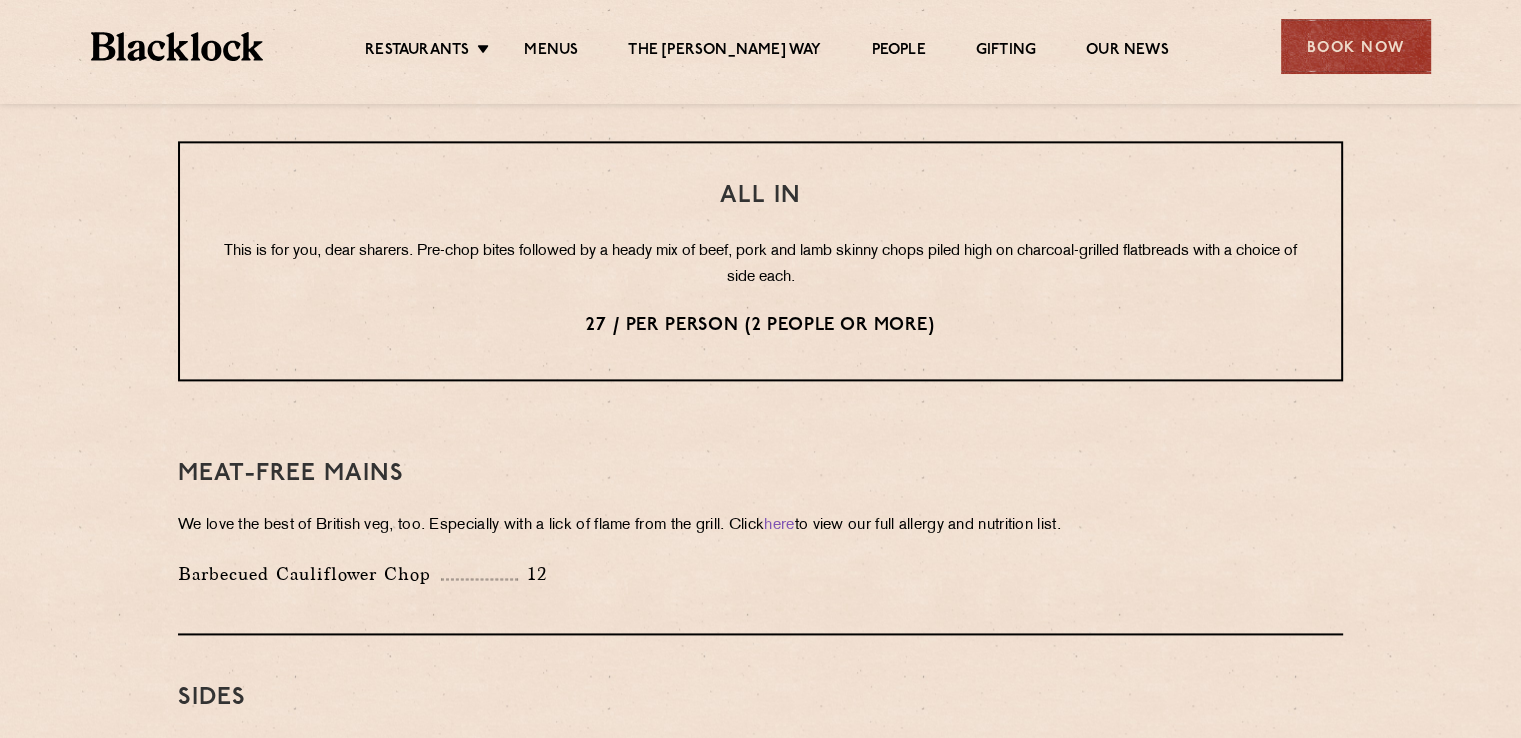scroll, scrollTop: 2540, scrollLeft: 0, axis: vertical 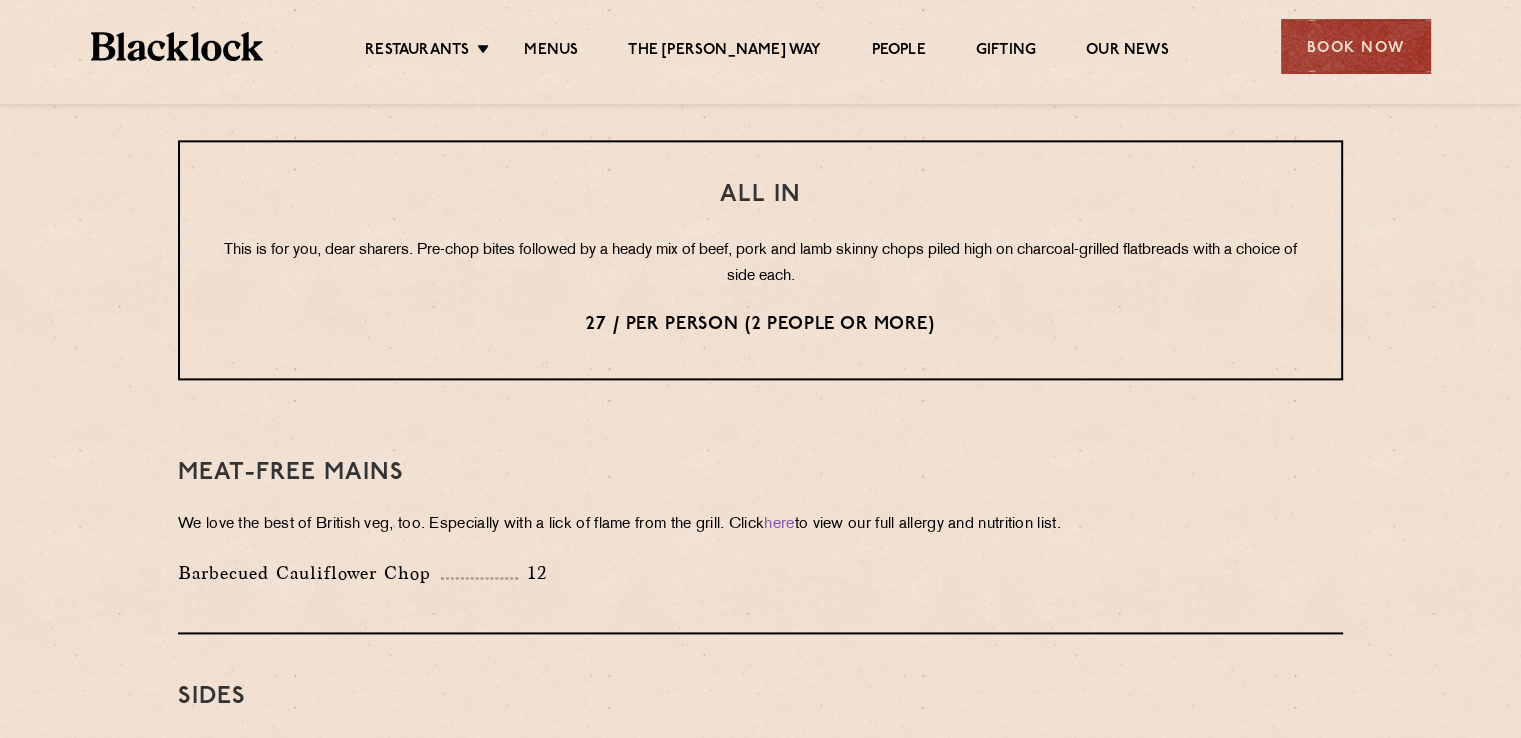click on "27 / per person (2 people or more)" at bounding box center [760, 325] 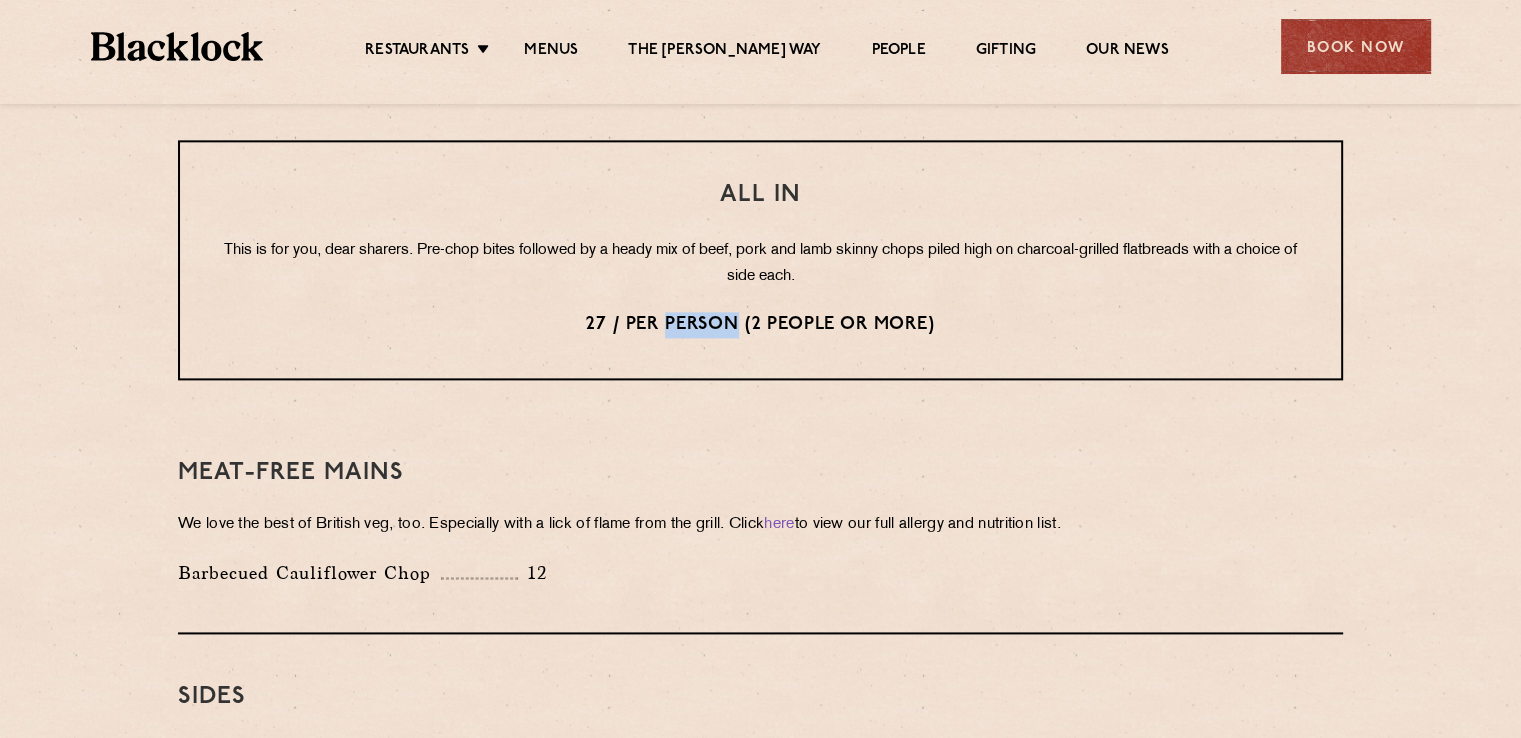 click on "27 / per person (2 people or more)" at bounding box center [760, 325] 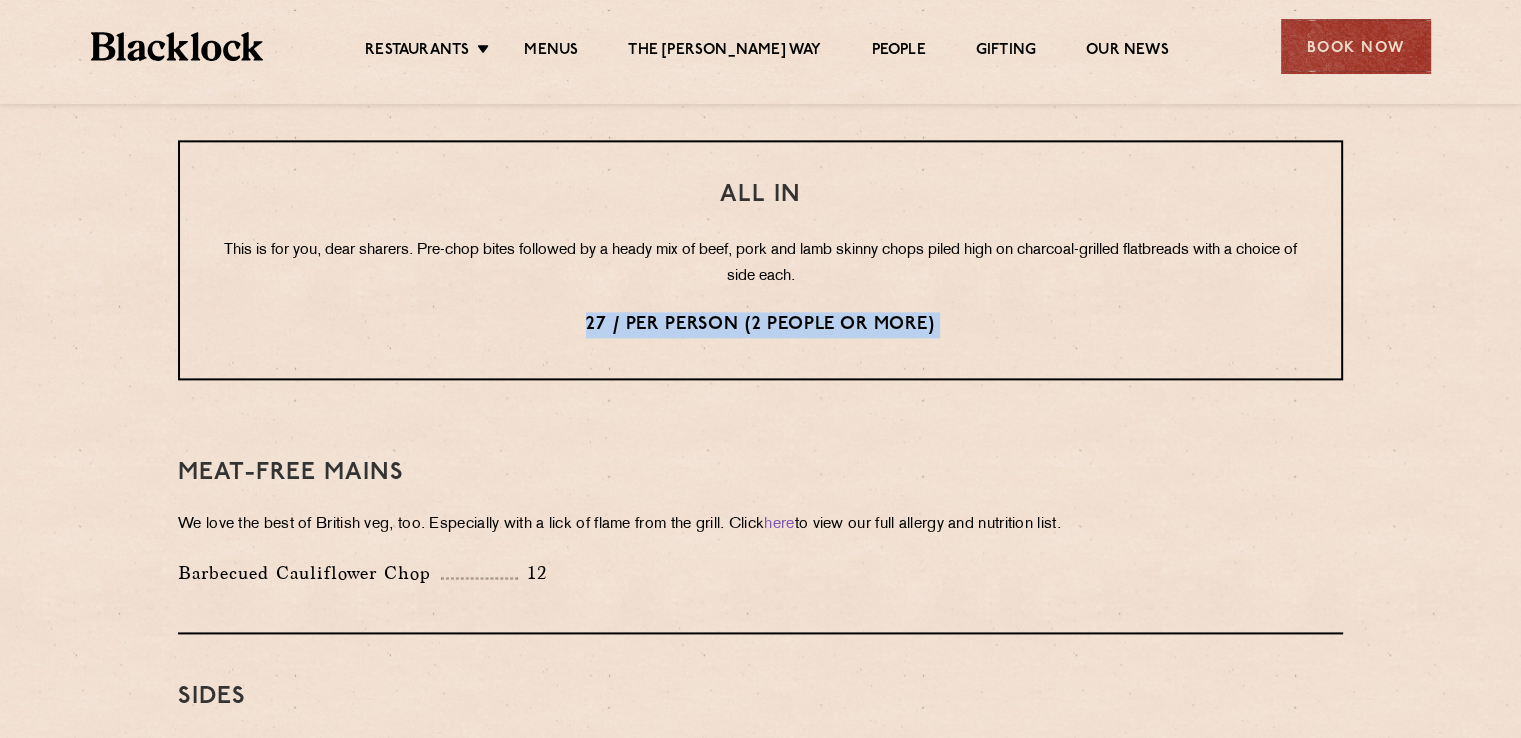 drag, startPoint x: 678, startPoint y: 275, endPoint x: 689, endPoint y: 272, distance: 11.401754 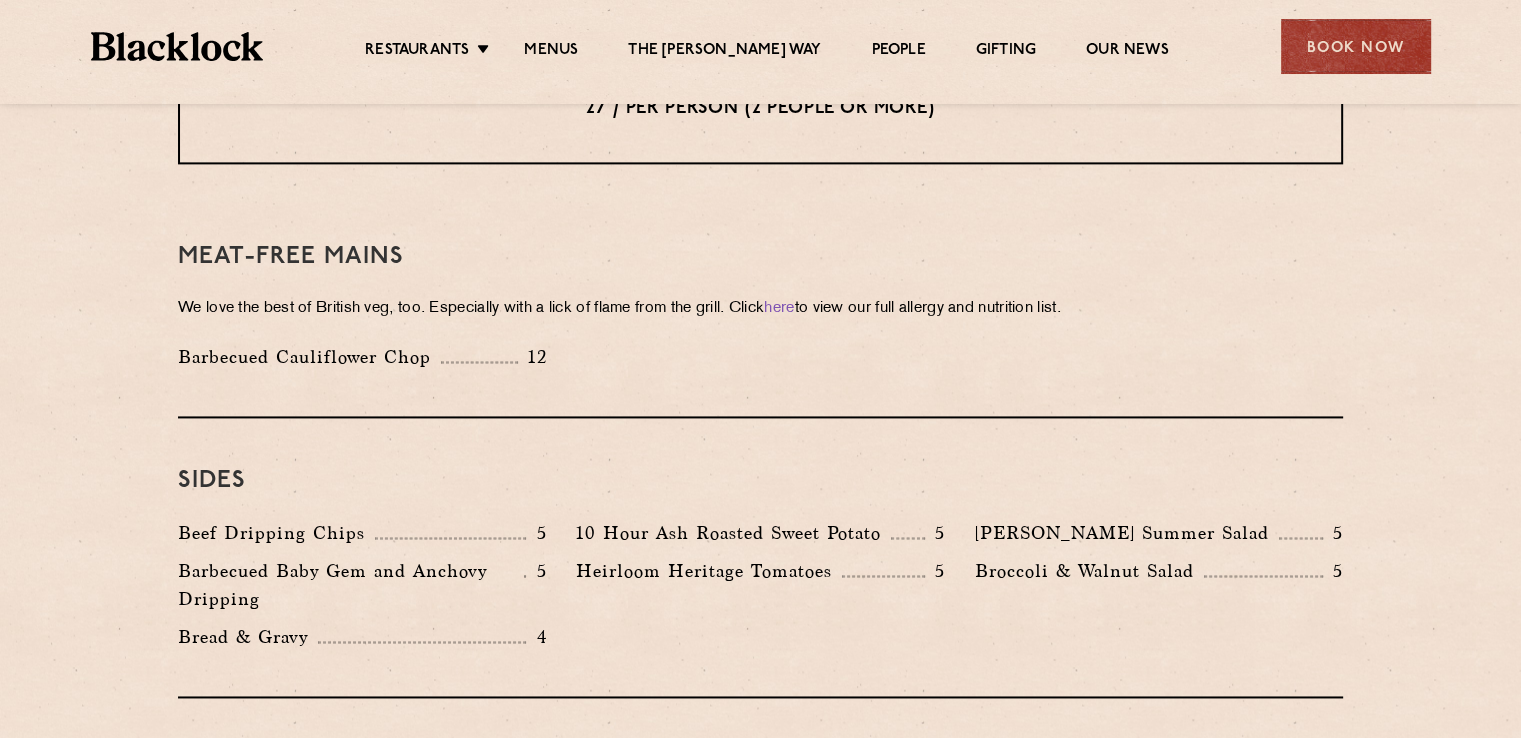 scroll, scrollTop: 2756, scrollLeft: 0, axis: vertical 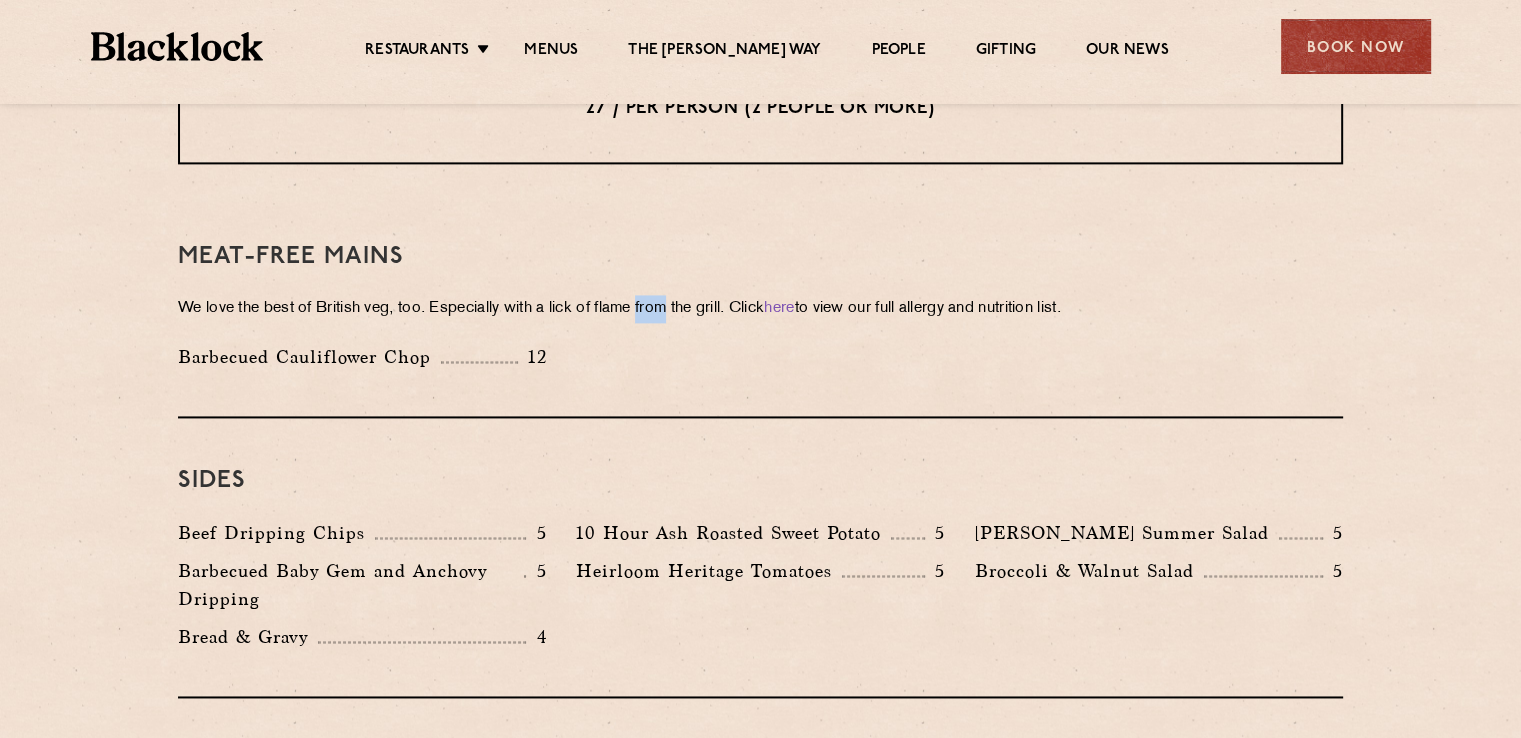 click on "We love the best of British veg, too. Especially with a lick of flame from the grill. Click  here  to view our full allergy and nutrition list." at bounding box center (760, 309) 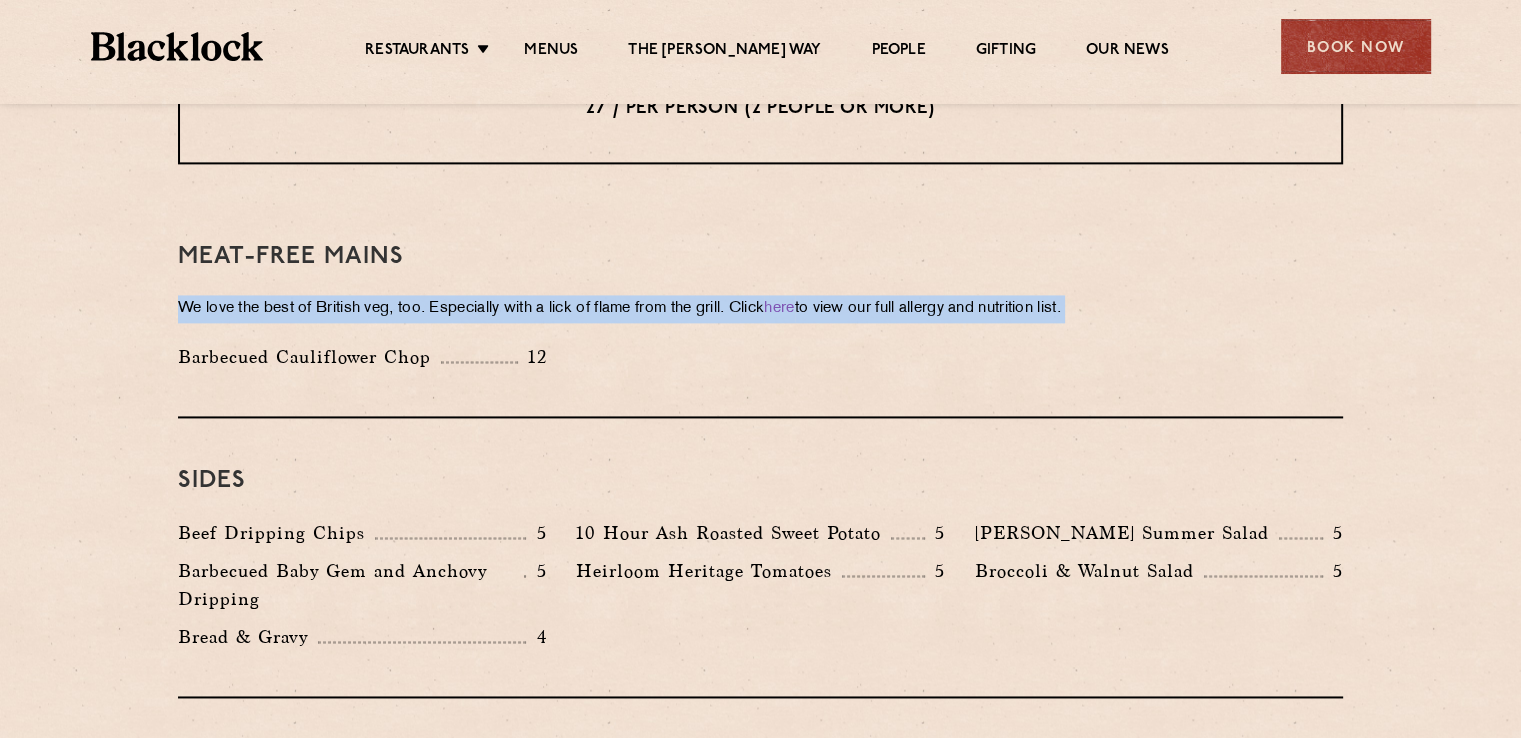 click on "We love the best of British veg, too. Especially with a lick of flame from the grill. Click  here  to view our full allergy and nutrition list." at bounding box center (760, 309) 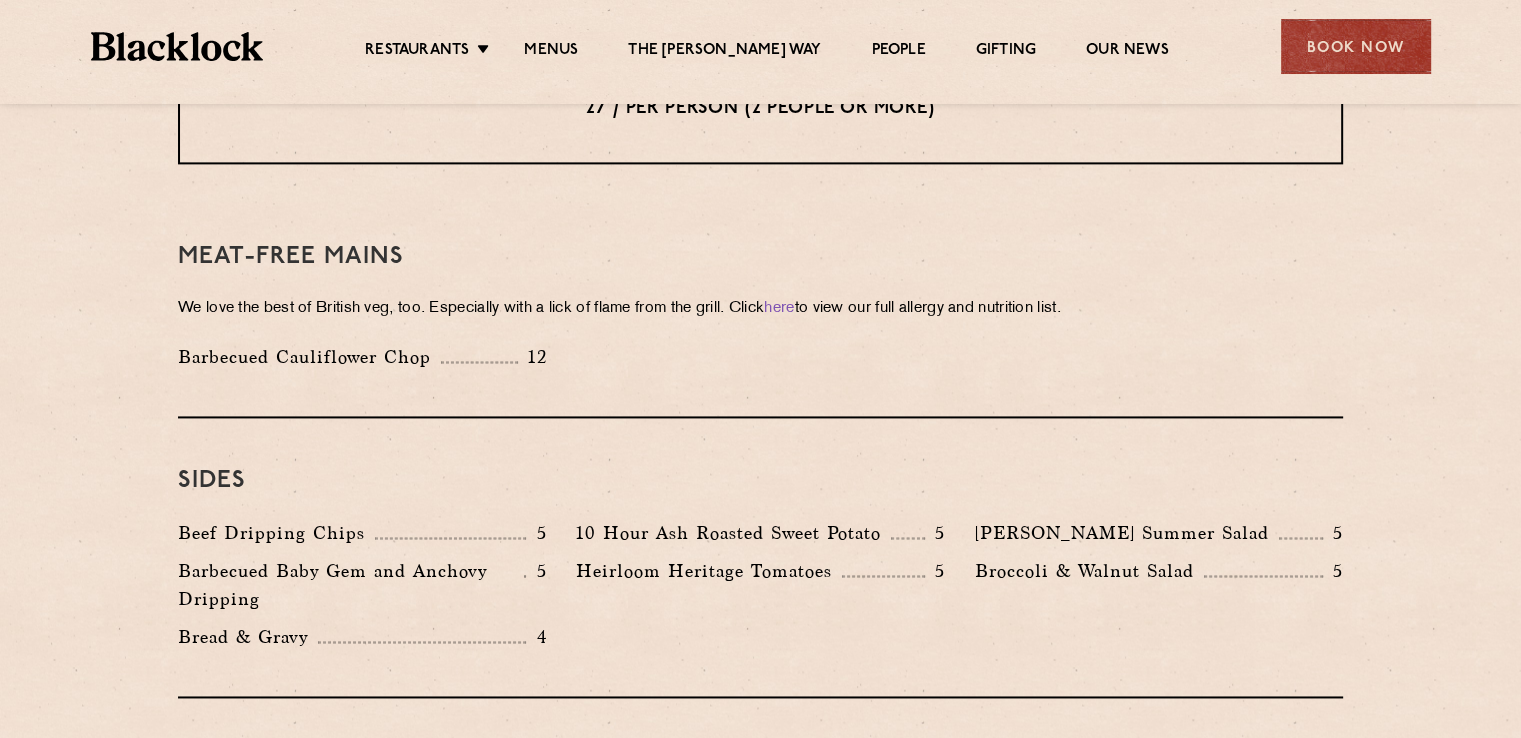 click on "We love the best of British veg, too. Especially with a lick of flame from the grill. Click  here  to view our full allergy and nutrition list." at bounding box center (760, 309) 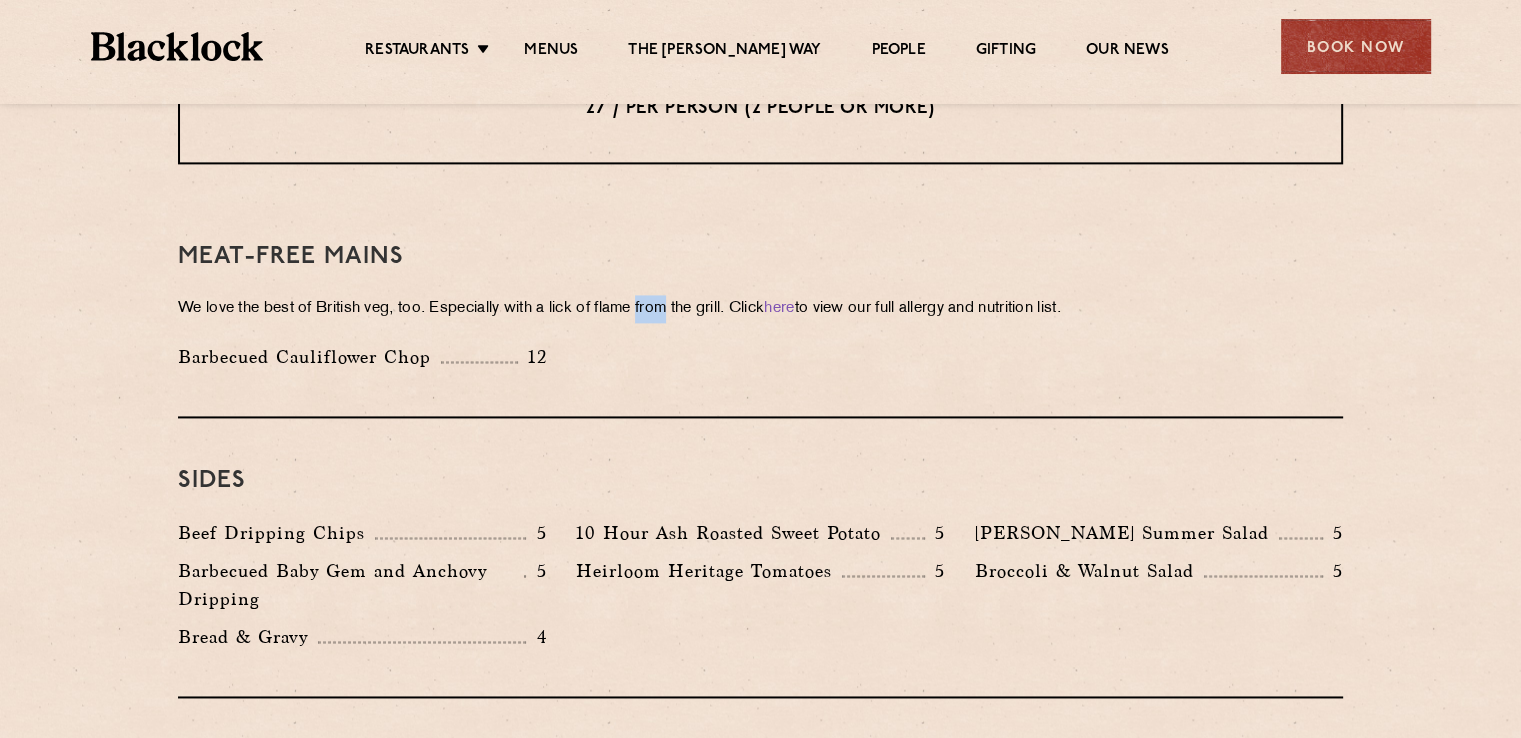 click on "We love the best of British veg, too. Especially with a lick of flame from the grill. Click  here  to view our full allergy and nutrition list." at bounding box center (760, 309) 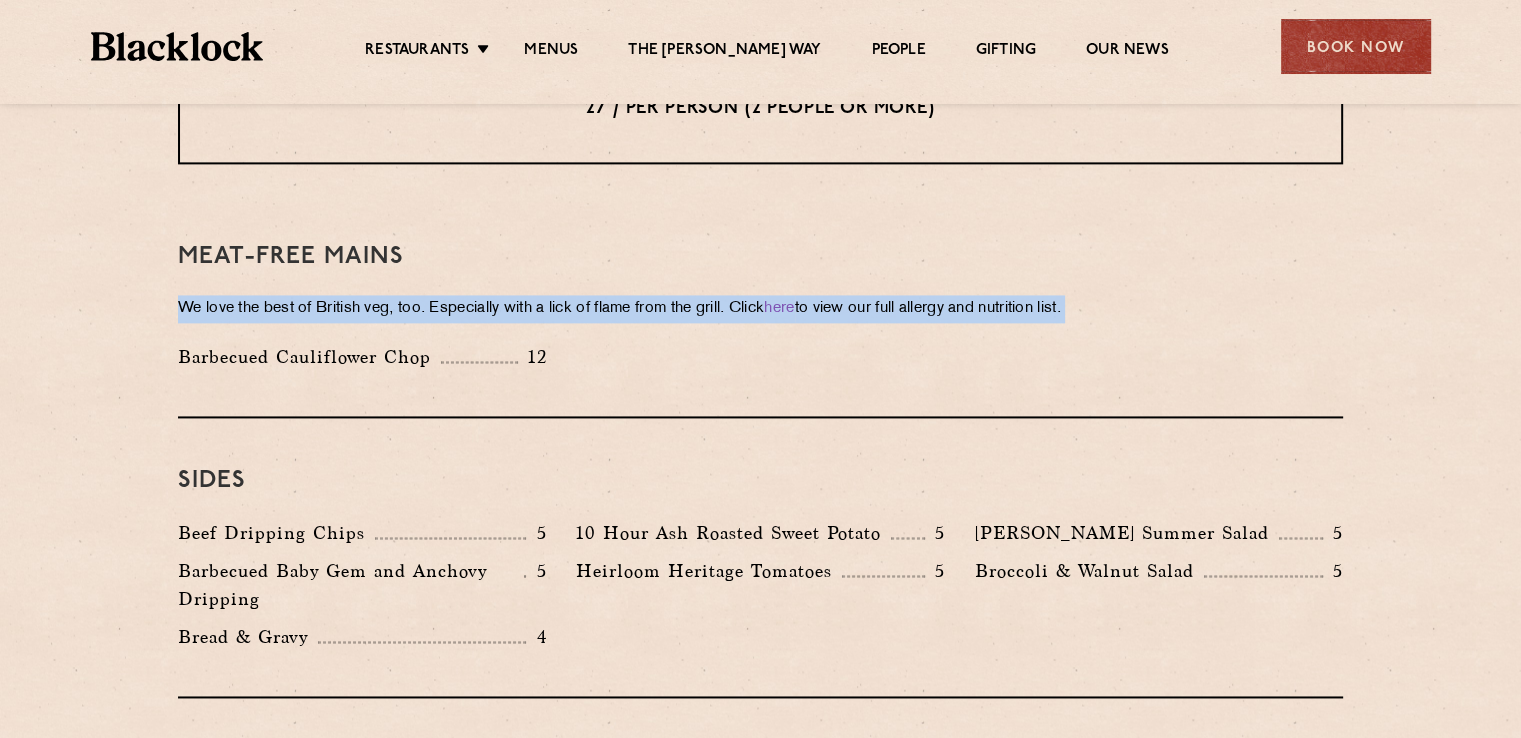 drag, startPoint x: 652, startPoint y: 253, endPoint x: 604, endPoint y: 239, distance: 50 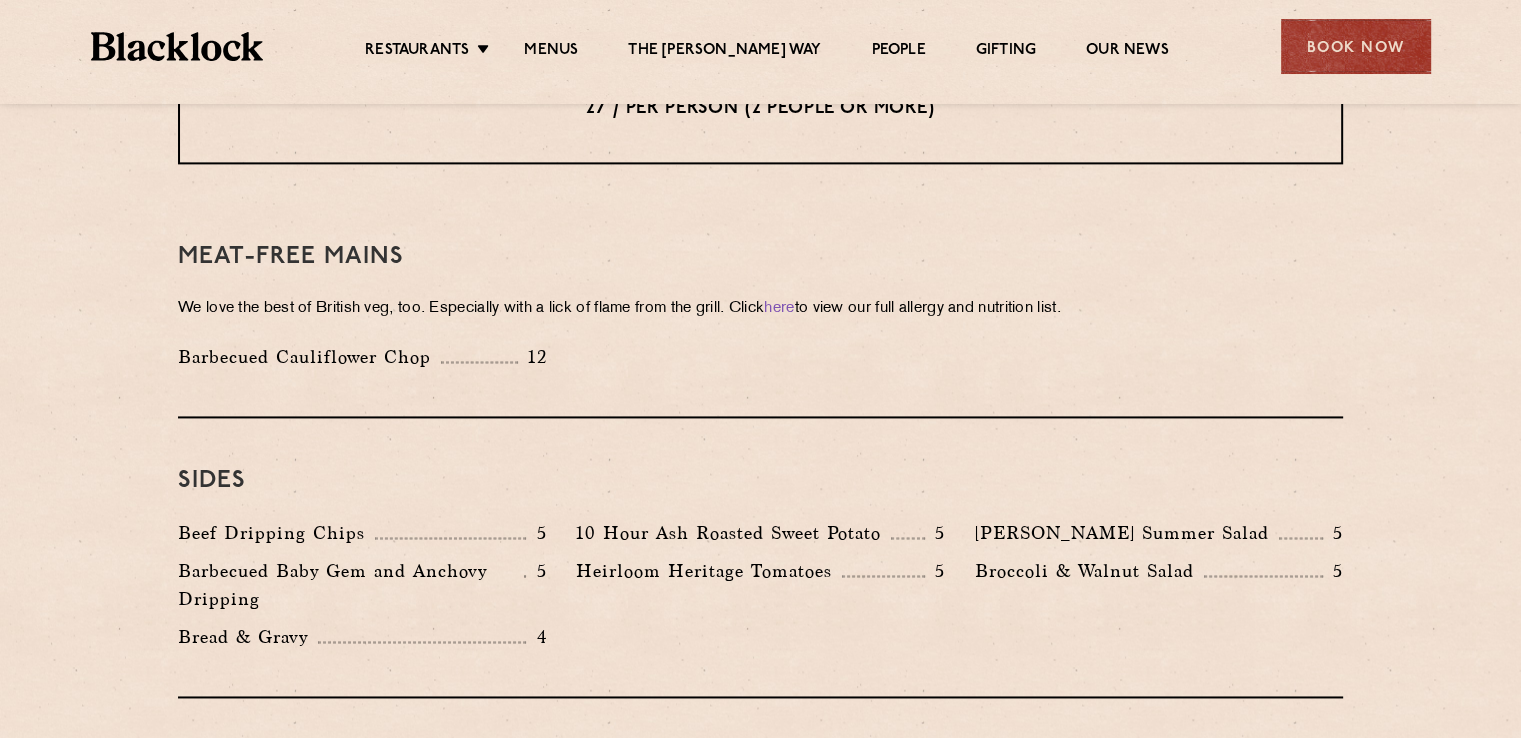 click on "We love the best of British veg, too. Especially with a lick of flame from the grill. Click  here  to view our full allergy and nutrition list." at bounding box center (760, 309) 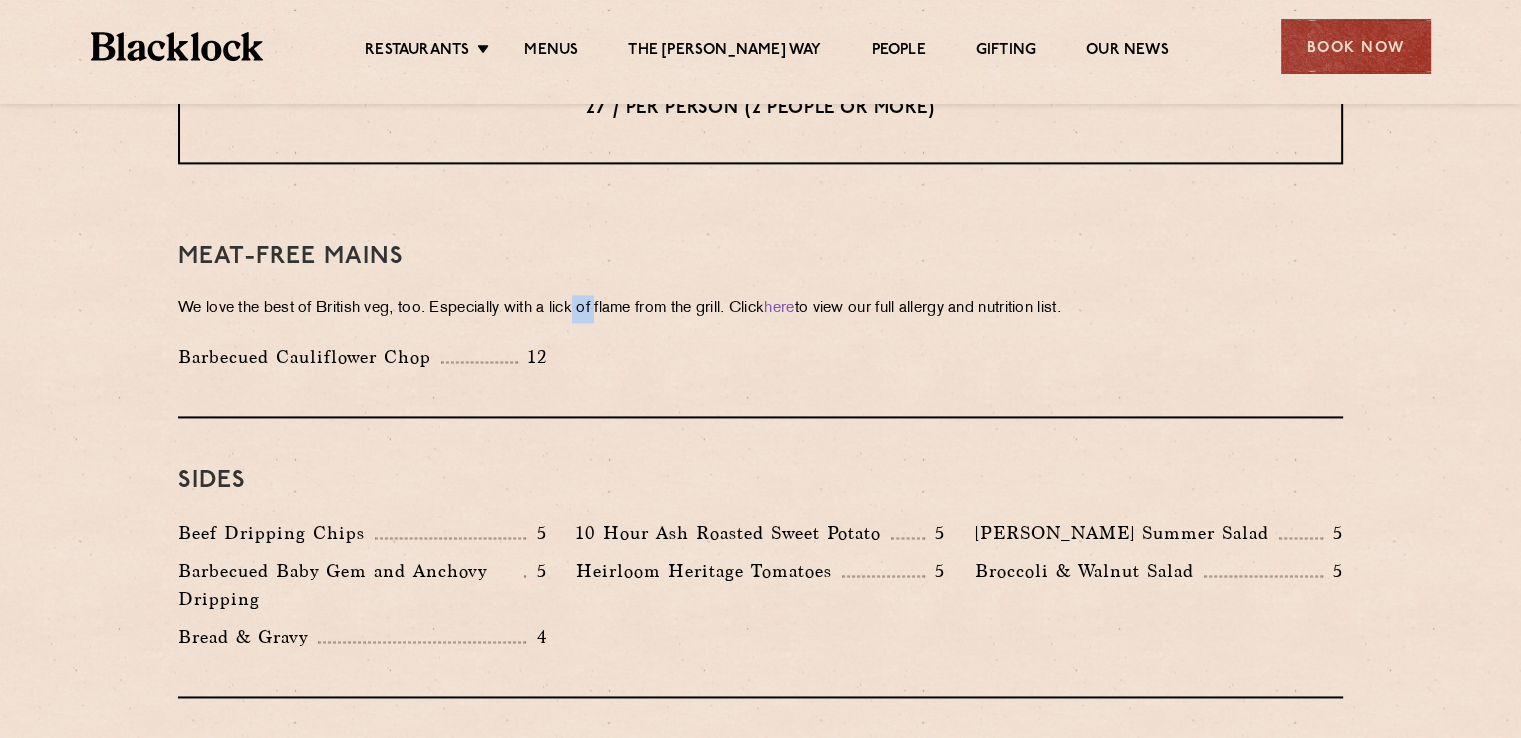 drag, startPoint x: 604, startPoint y: 239, endPoint x: 581, endPoint y: 229, distance: 25.079872 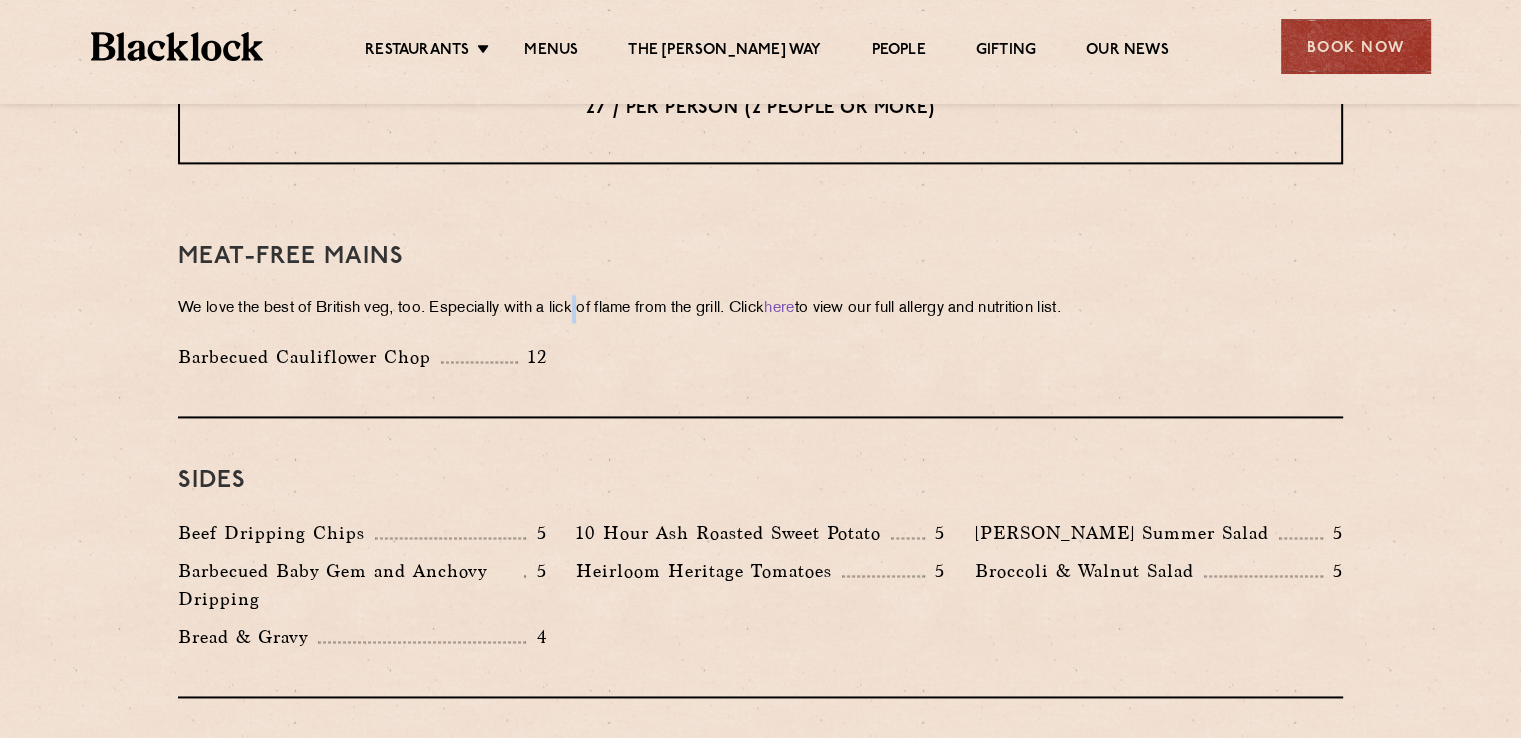 click on "Meat-Free mains We love the best of British veg, too. Especially with a lick of flame from the grill. Click  here  to view our full allergy and nutrition list. Barbecued Cauliflower Chop 12" at bounding box center (760, 306) 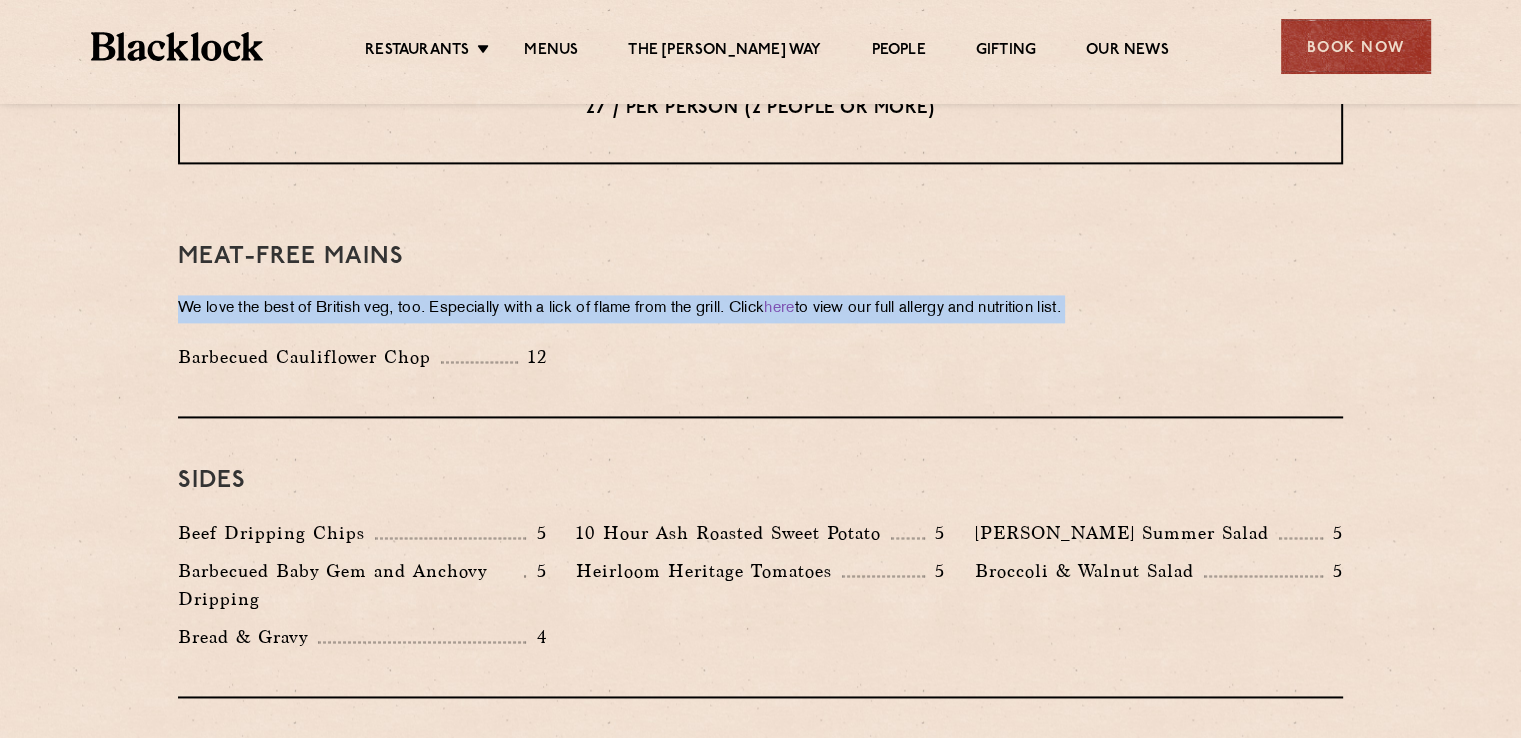 drag, startPoint x: 581, startPoint y: 229, endPoint x: 620, endPoint y: 243, distance: 41.4367 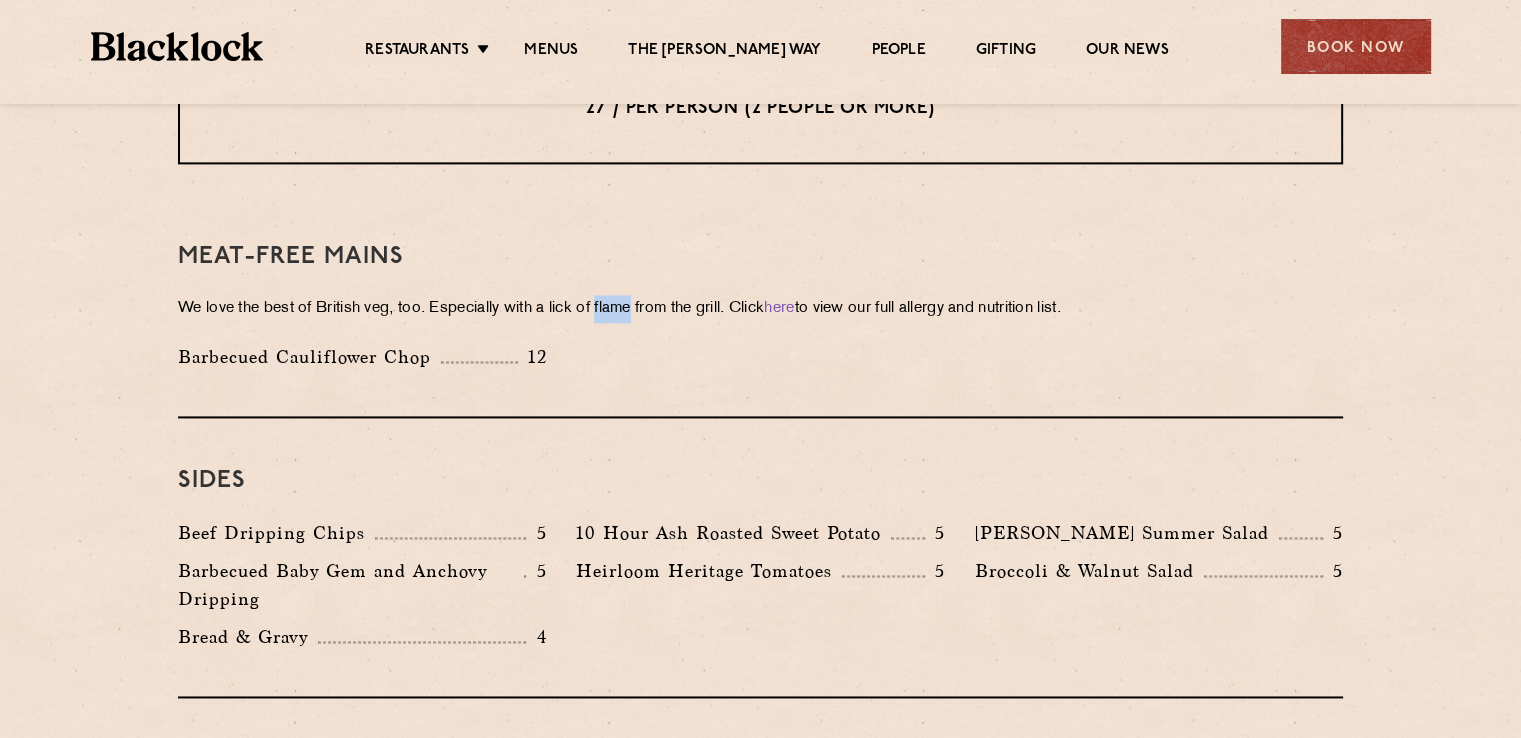 click on "We love the best of British veg, too. Especially with a lick of flame from the grill. Click  here  to view our full allergy and nutrition list." at bounding box center [760, 309] 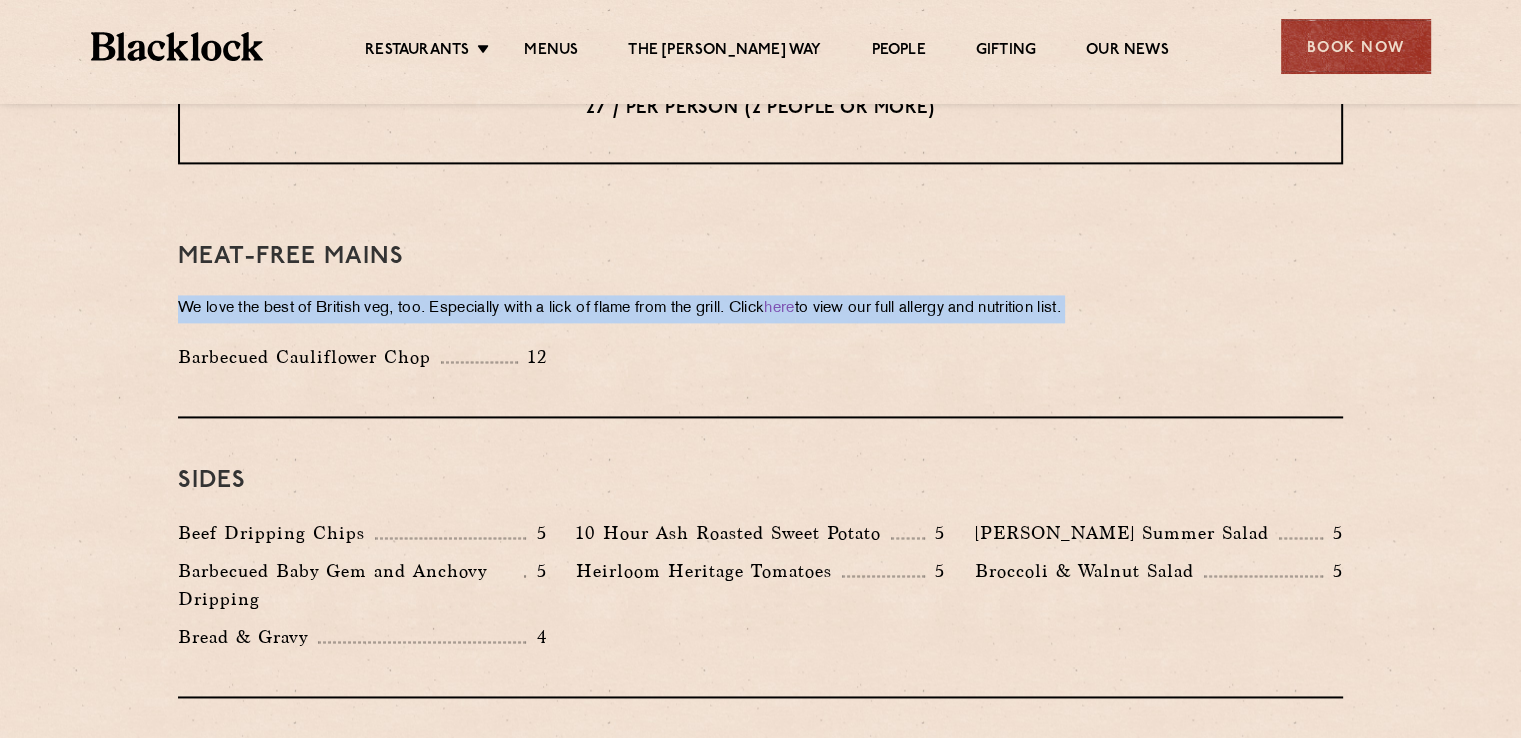 drag, startPoint x: 620, startPoint y: 243, endPoint x: 696, endPoint y: 245, distance: 76.02631 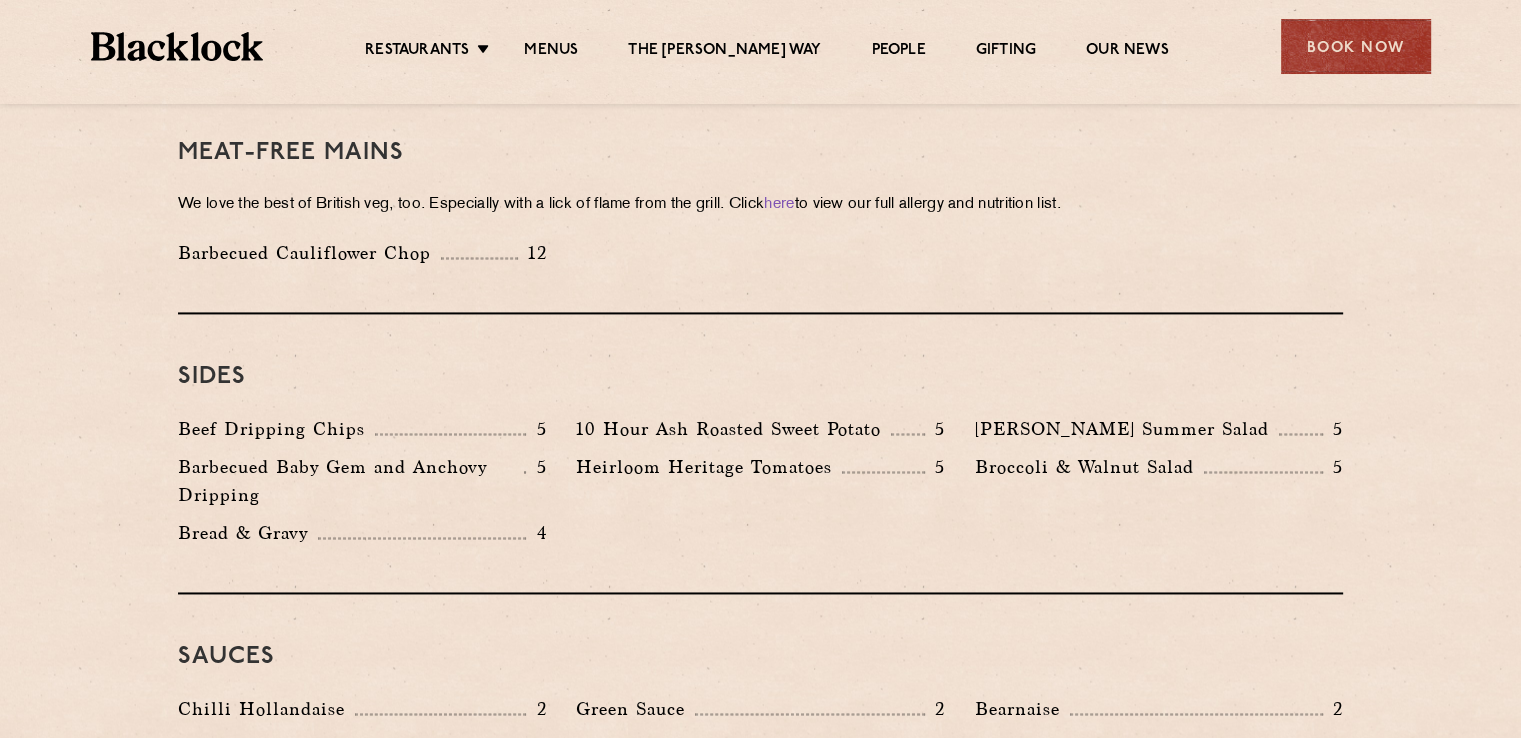 scroll, scrollTop: 2868, scrollLeft: 0, axis: vertical 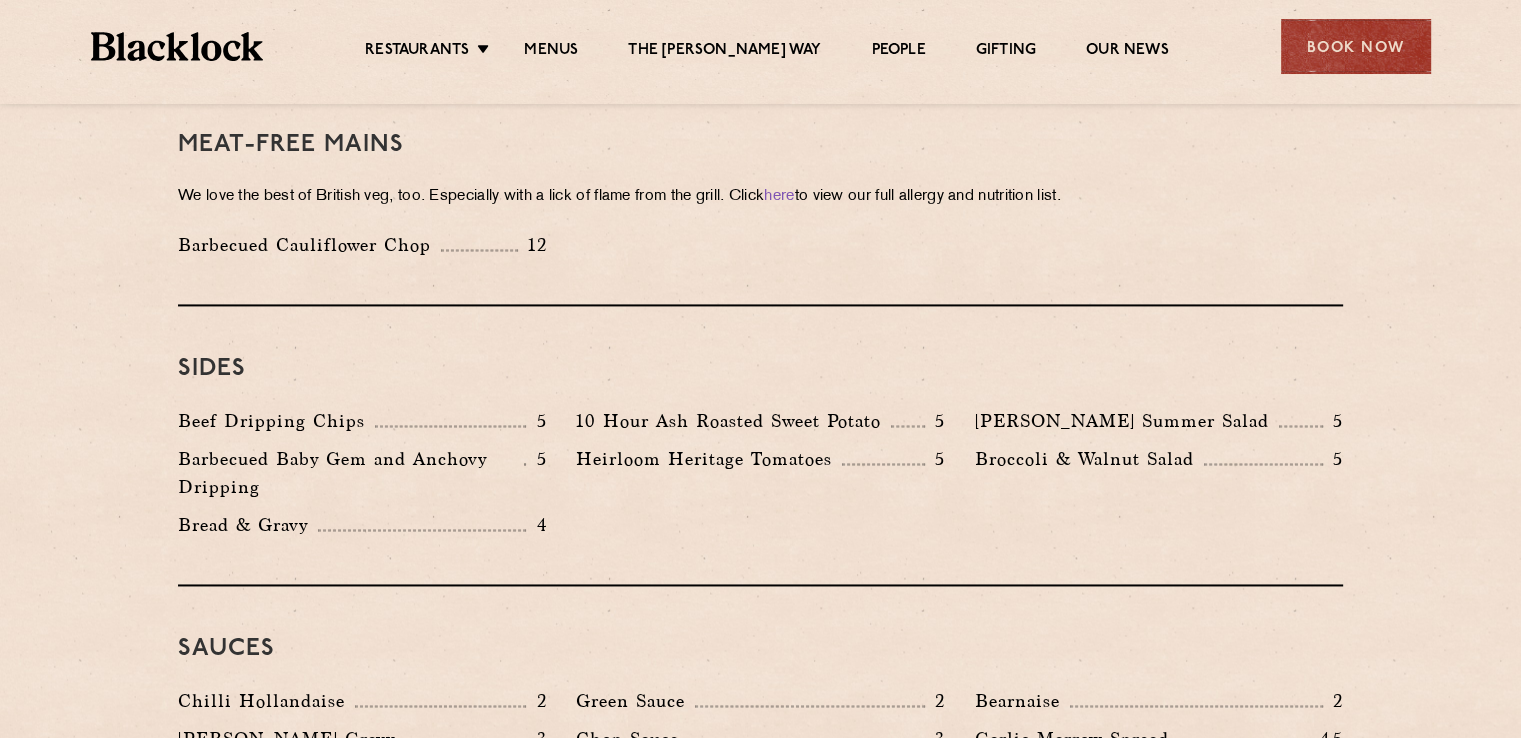 click on "Sides Beef Dripping Chips 5 10 Hour Ash Roasted Sweet Potato 5 Roy's Summer Salad 5 Barbecued Baby Gem and Anchovy Dripping 5 Heirloom Heritage Tomatoes 5 Broccoli & Walnut Salad 5 Bread & Gravy 4" at bounding box center [760, 446] 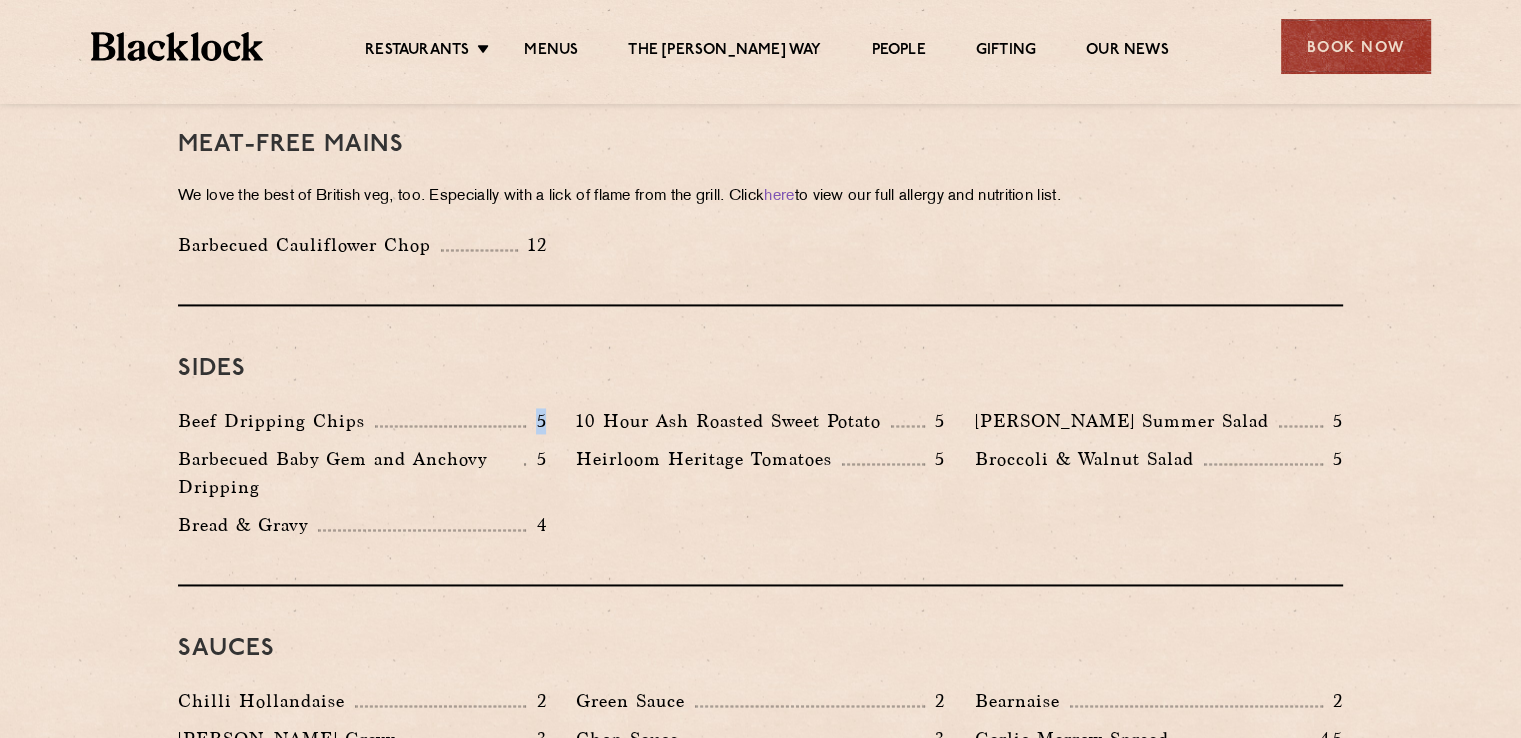 click on "Sides Beef Dripping Chips 5 10 Hour Ash Roasted Sweet Potato 5 Roy's Summer Salad 5 Barbecued Baby Gem and Anchovy Dripping 5 Heirloom Heritage Tomatoes 5 Broccoli & Walnut Salad 5 Bread & Gravy 4" at bounding box center (760, 446) 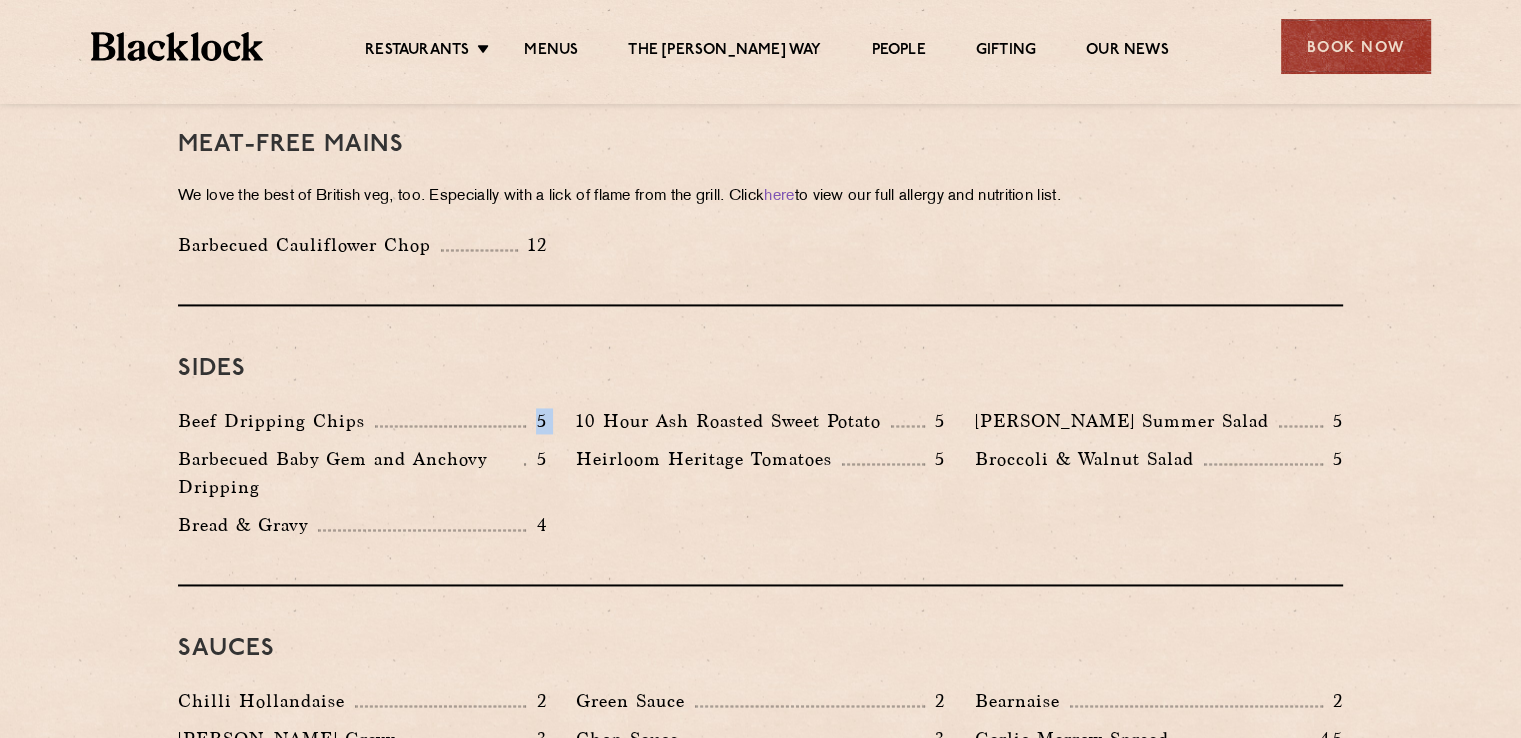 click on "Sides Beef Dripping Chips 5 10 Hour Ash Roasted Sweet Potato 5 Roy's Summer Salad 5 Barbecued Baby Gem and Anchovy Dripping 5 Heirloom Heritage Tomatoes 5 Broccoli & Walnut Salad 5 Bread & Gravy 4" at bounding box center [760, 446] 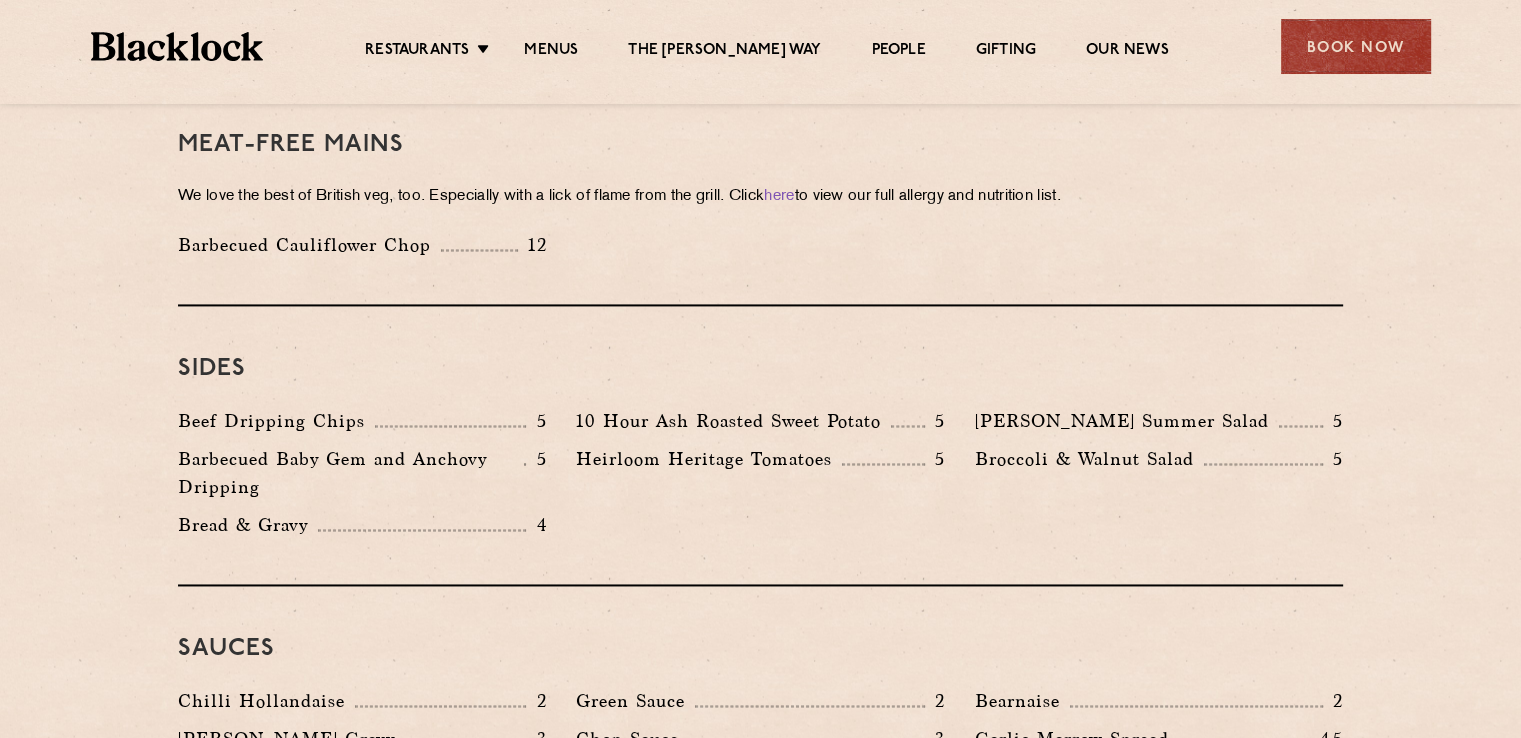 click on "Sides Beef Dripping Chips 5 10 Hour Ash Roasted Sweet Potato 5 Roy's Summer Salad 5 Barbecued Baby Gem and Anchovy Dripping 5 Heirloom Heritage Tomatoes 5 Broccoli & Walnut Salad 5 Bread & Gravy 4" at bounding box center (760, 446) 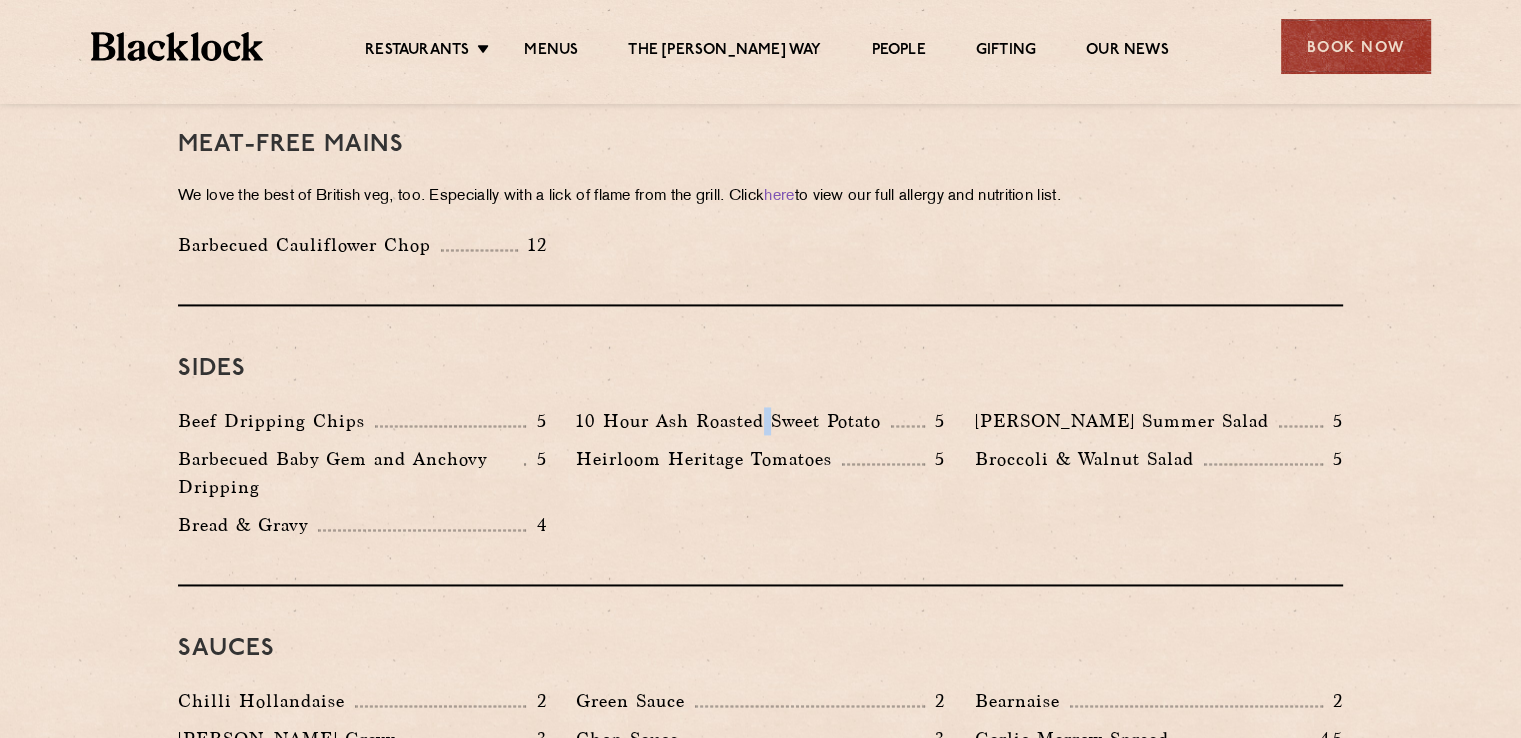 click on "Sides Beef Dripping Chips 5 10 Hour Ash Roasted Sweet Potato 5 Roy's Summer Salad 5 Barbecued Baby Gem and Anchovy Dripping 5 Heirloom Heritage Tomatoes 5 Broccoli & Walnut Salad 5 Bread & Gravy 4" at bounding box center [760, 446] 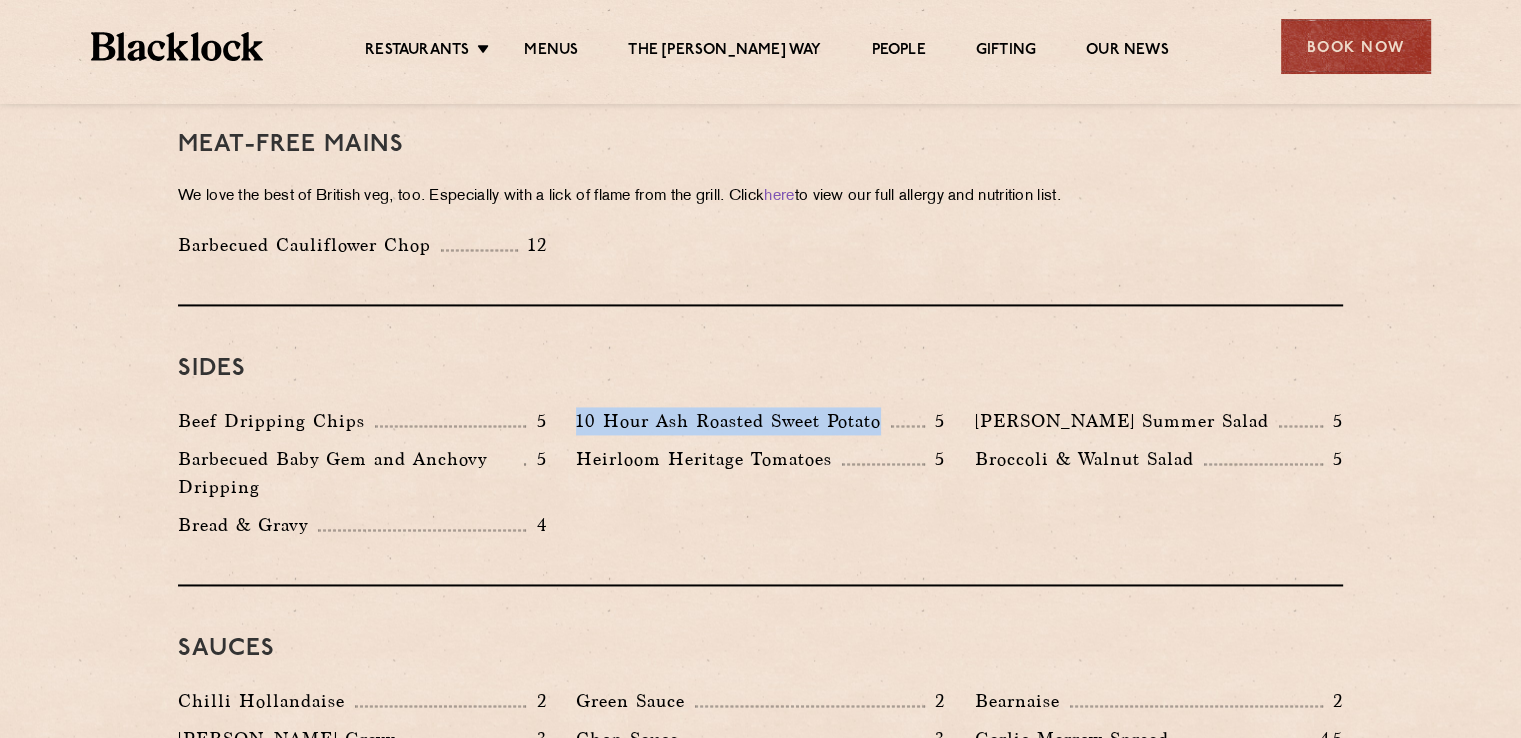 click on "Sides Beef Dripping Chips 5 10 Hour Ash Roasted Sweet Potato 5 Roy's Summer Salad 5 Barbecued Baby Gem and Anchovy Dripping 5 Heirloom Heritage Tomatoes 5 Broccoli & Walnut Salad 5 Bread & Gravy 4" at bounding box center (760, 446) 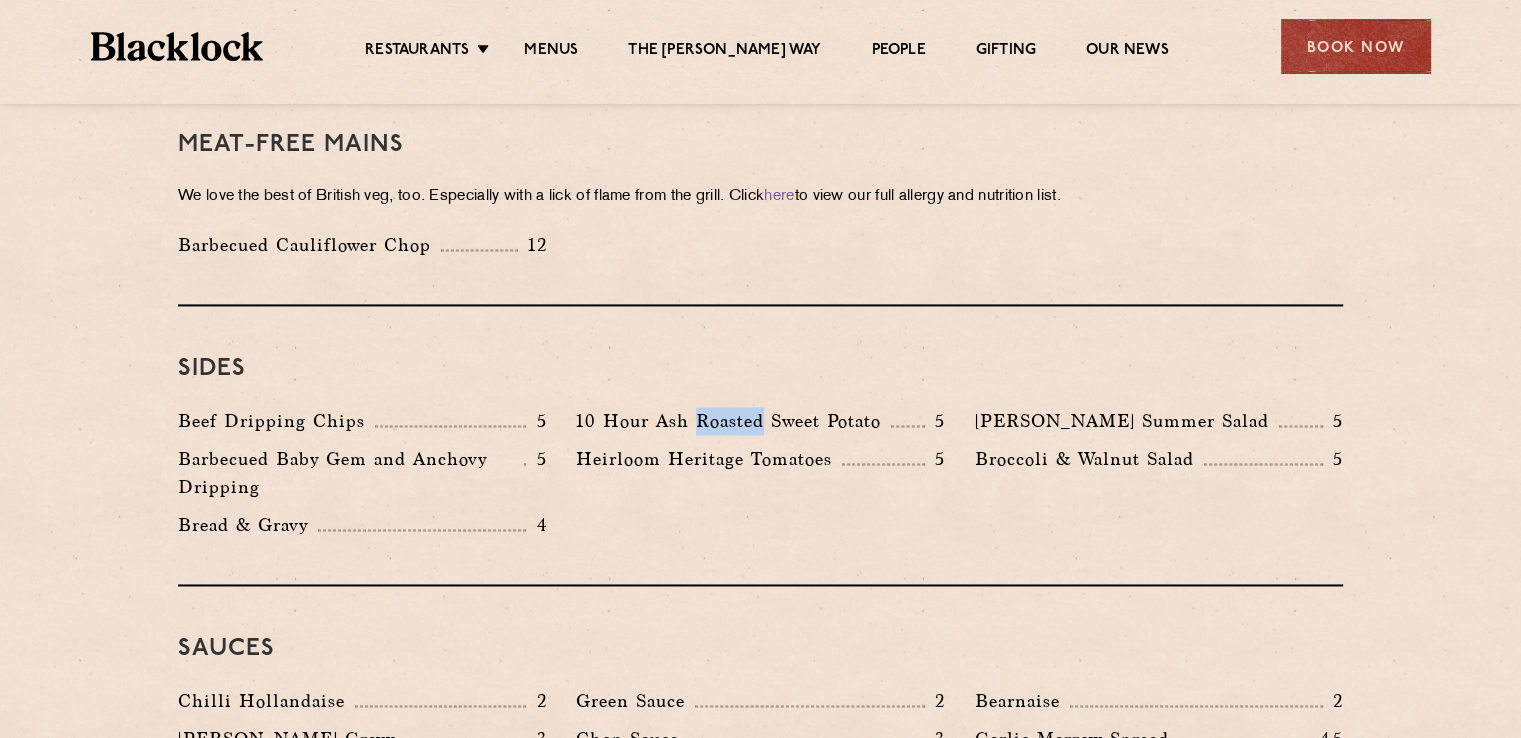 click on "10 Hour Ash Roasted Sweet Potato" at bounding box center (733, 421) 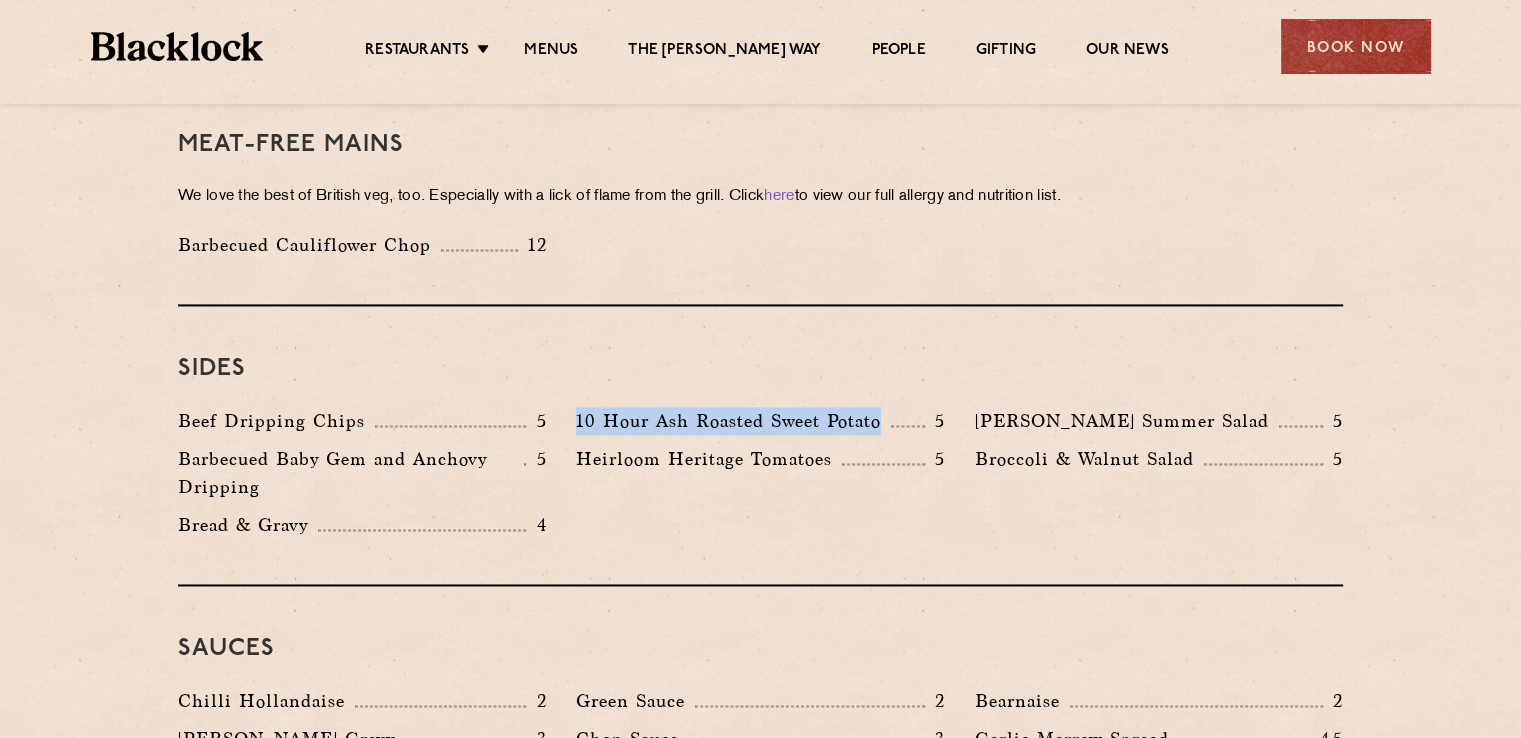drag, startPoint x: 758, startPoint y: 348, endPoint x: 818, endPoint y: 352, distance: 60.133186 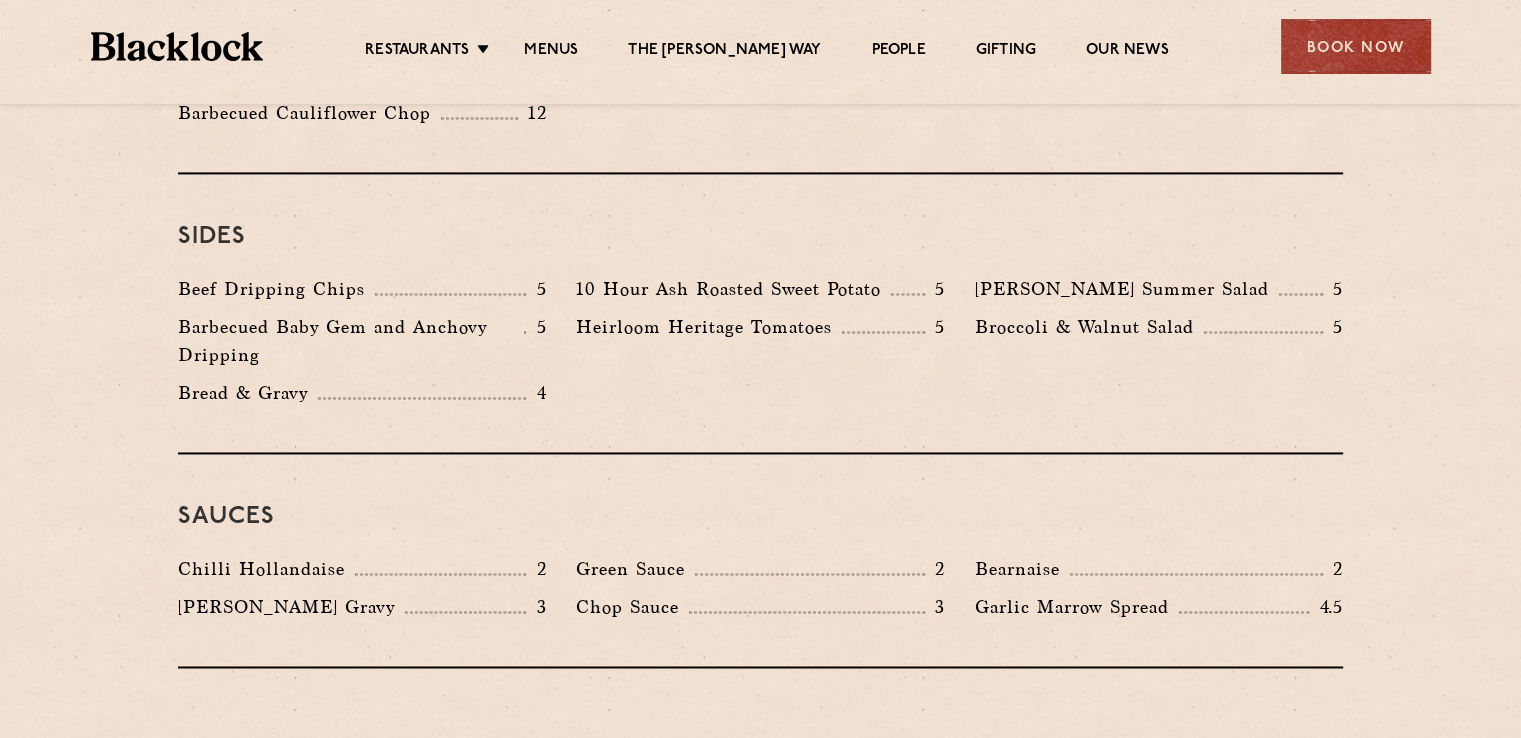 scroll, scrollTop: 3024, scrollLeft: 0, axis: vertical 